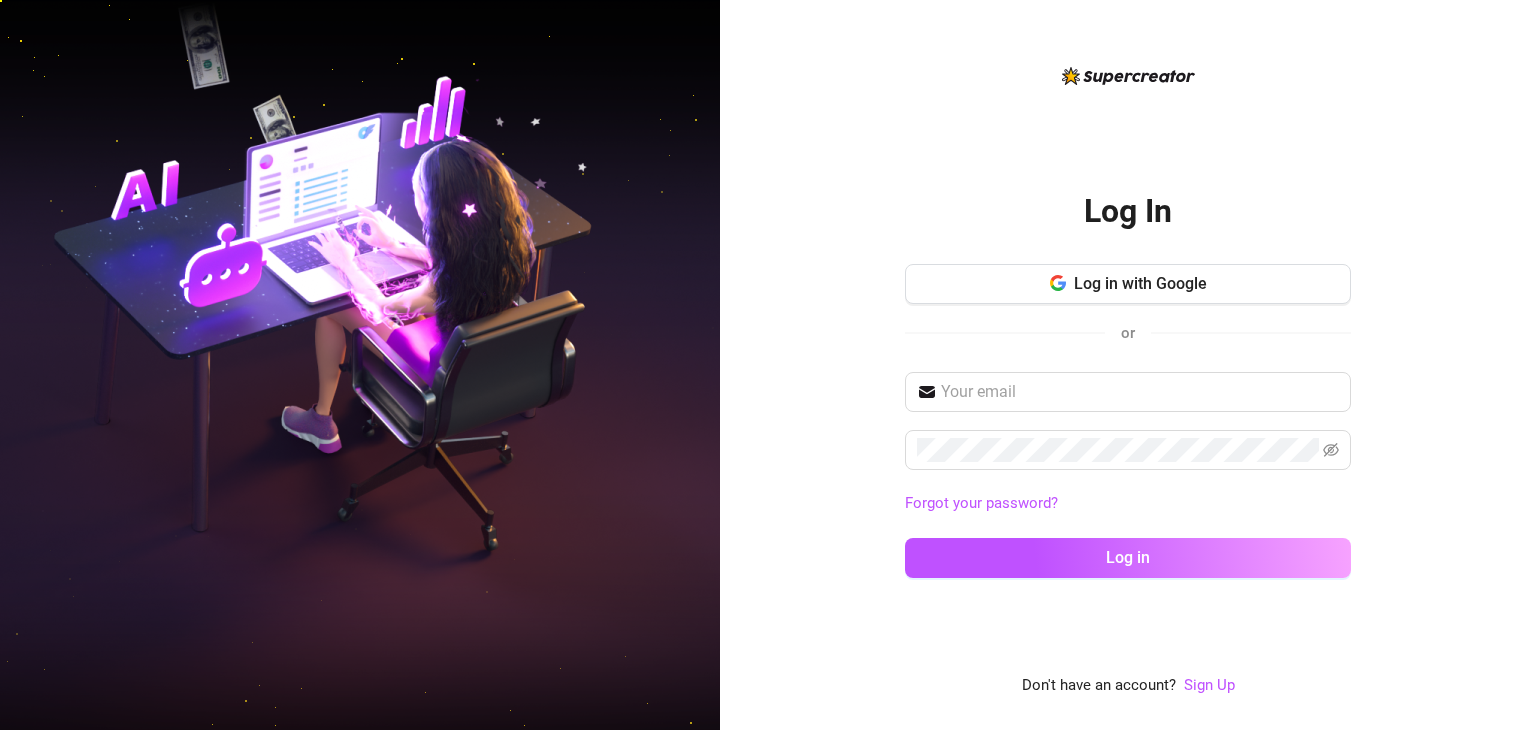 scroll, scrollTop: 0, scrollLeft: 0, axis: both 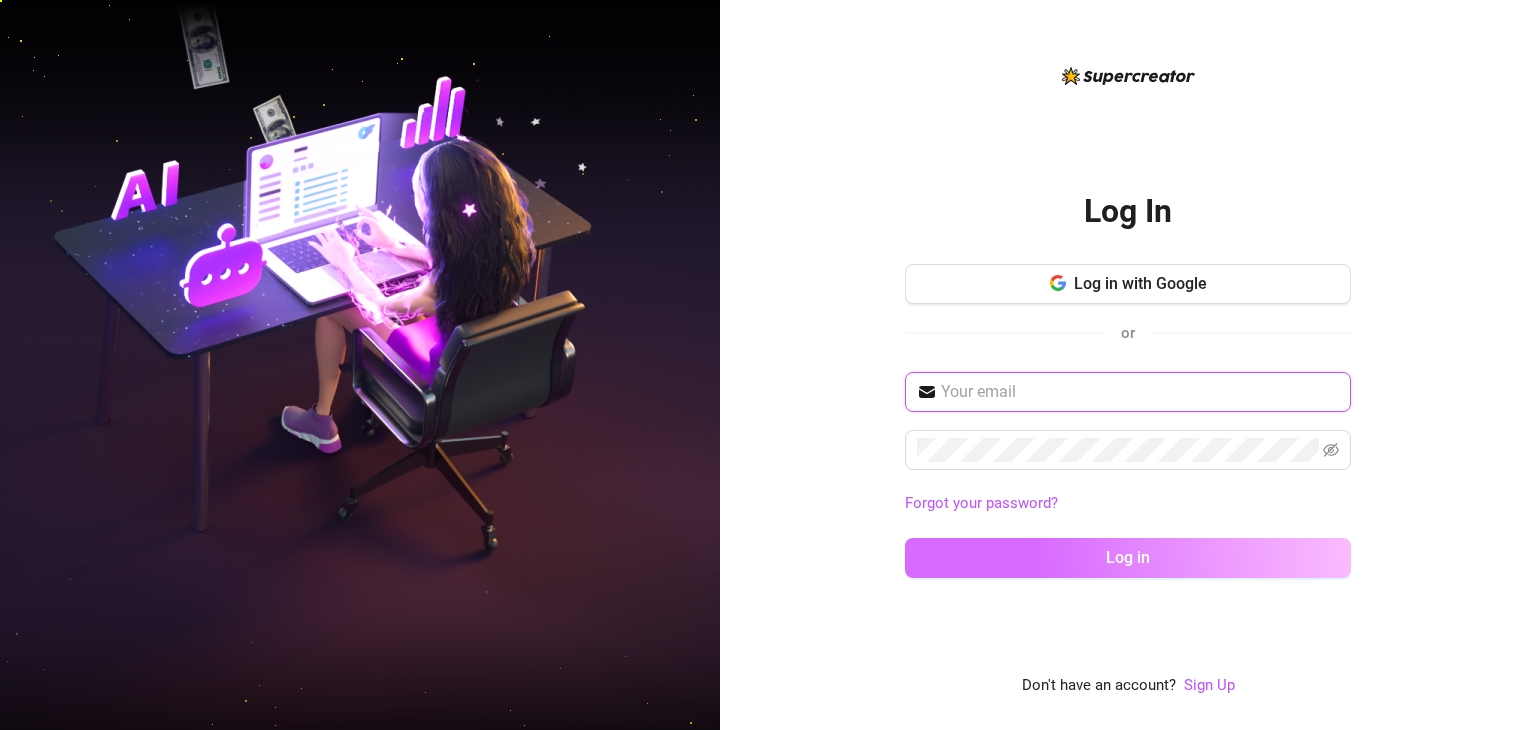 type on "[USERNAME]@[example.com]" 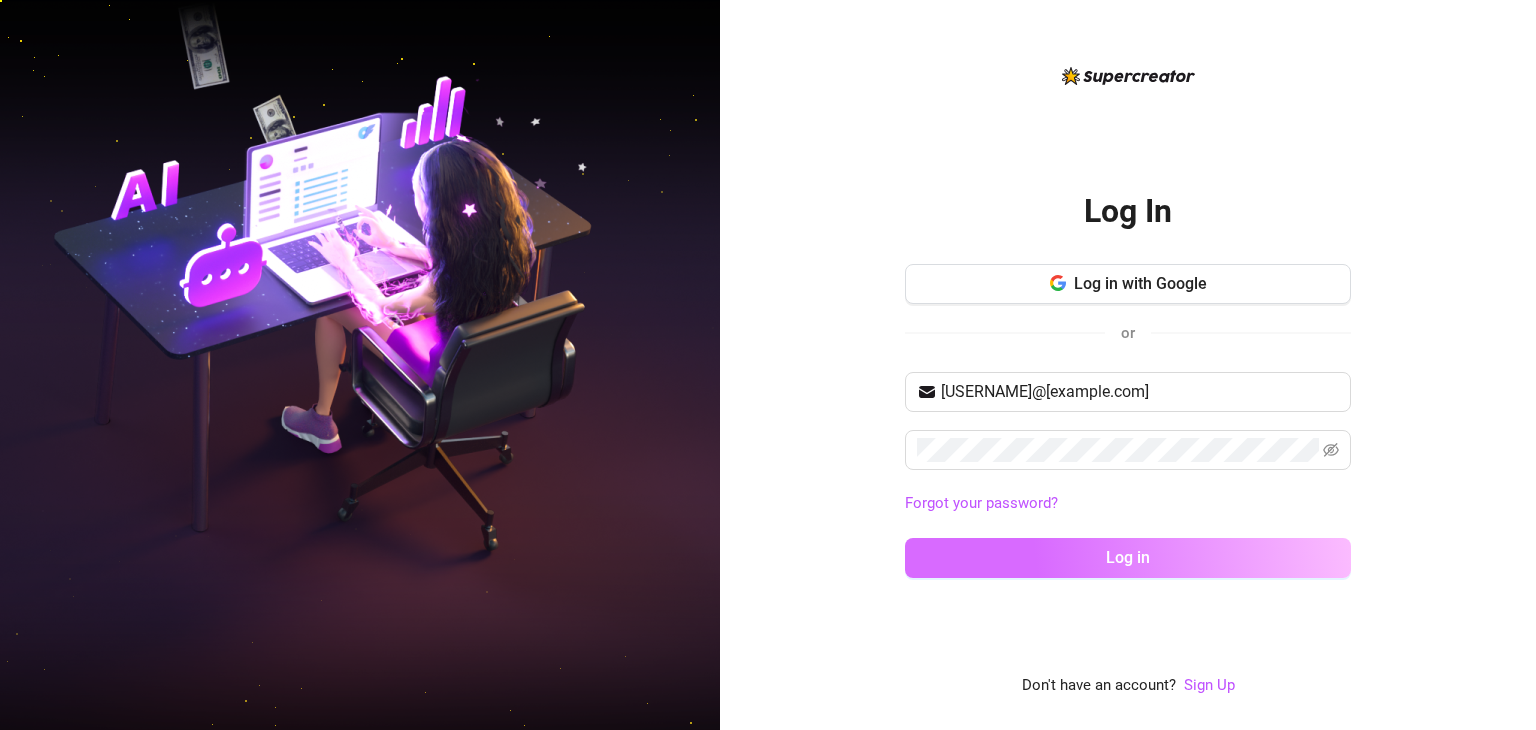 click on "Log in" at bounding box center [1128, 558] 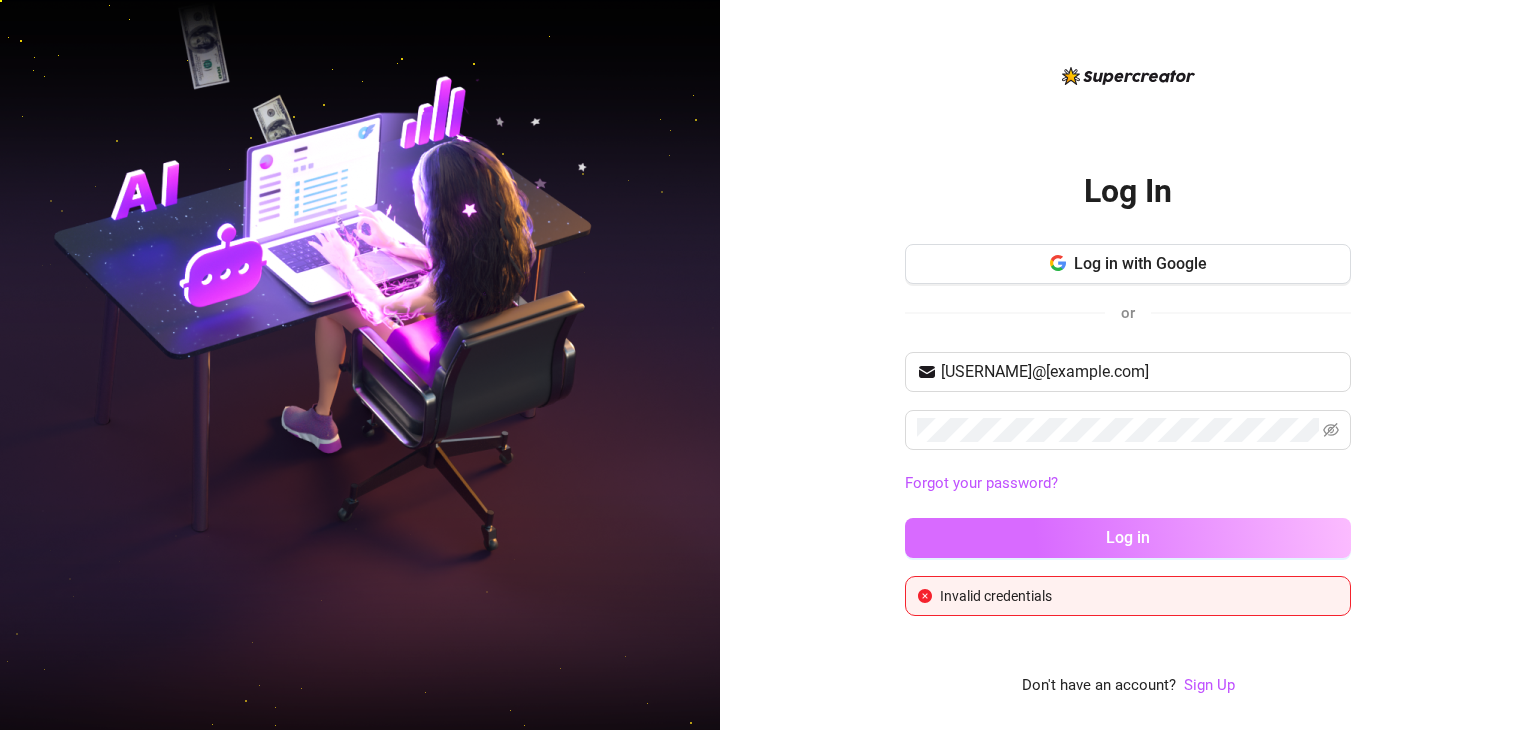 click on "Log in" at bounding box center [1128, 538] 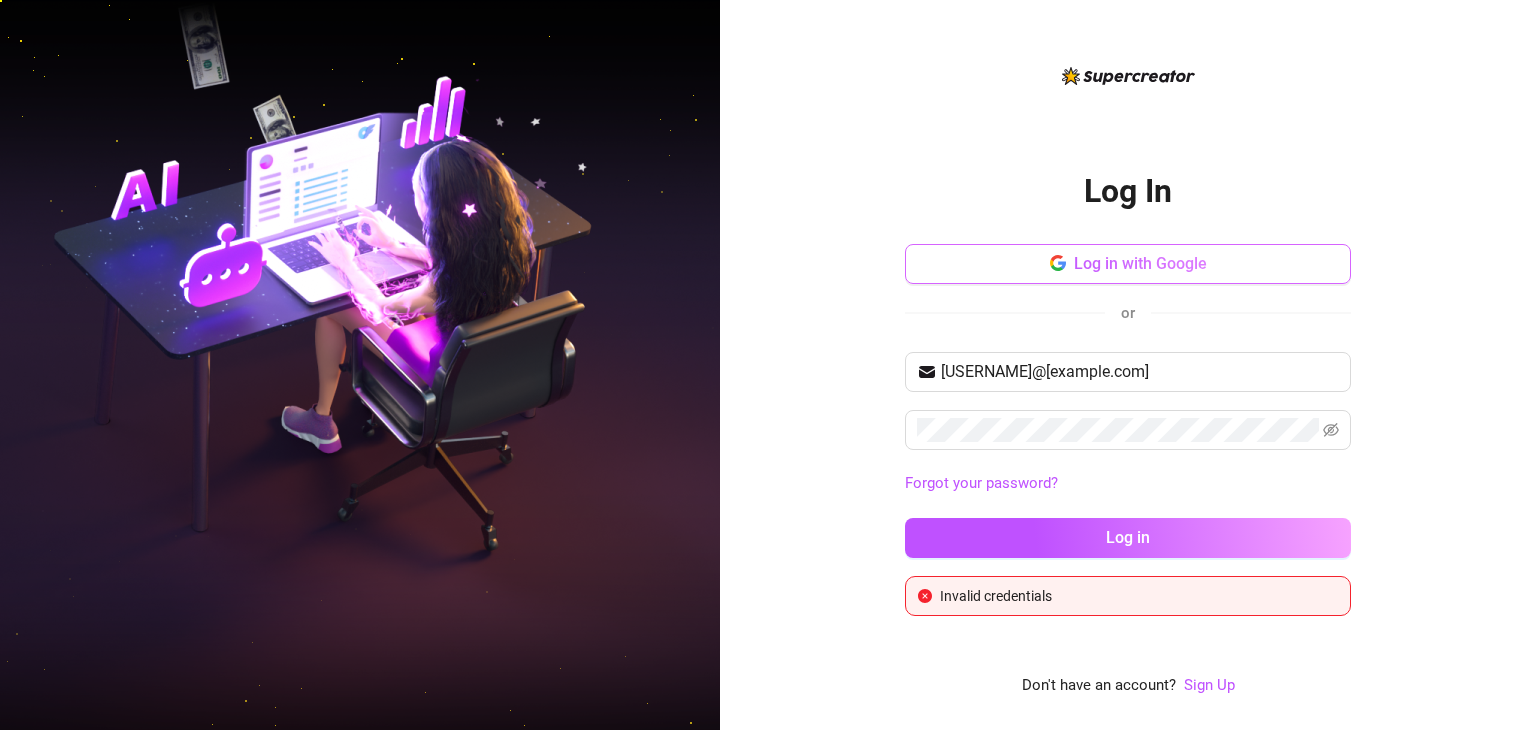 type 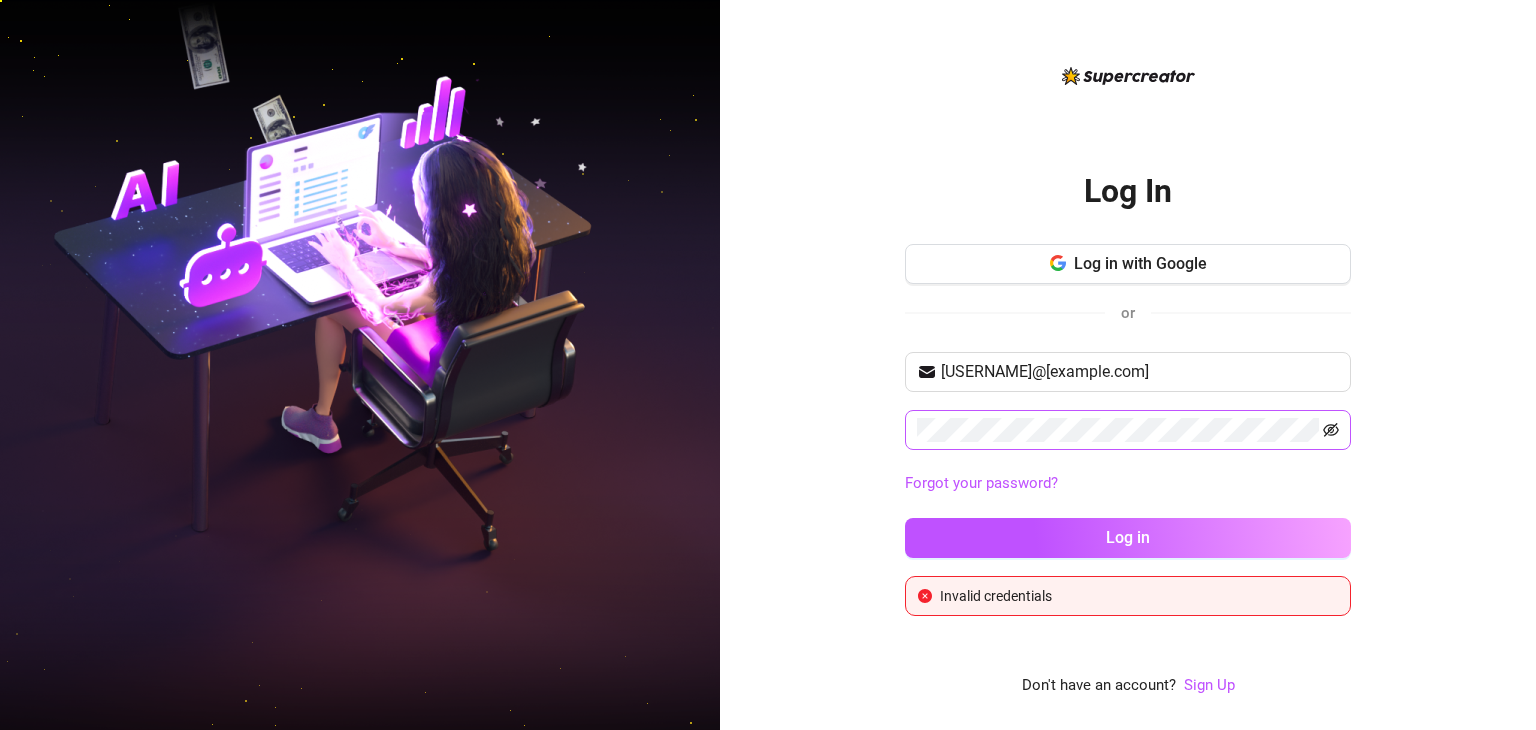click 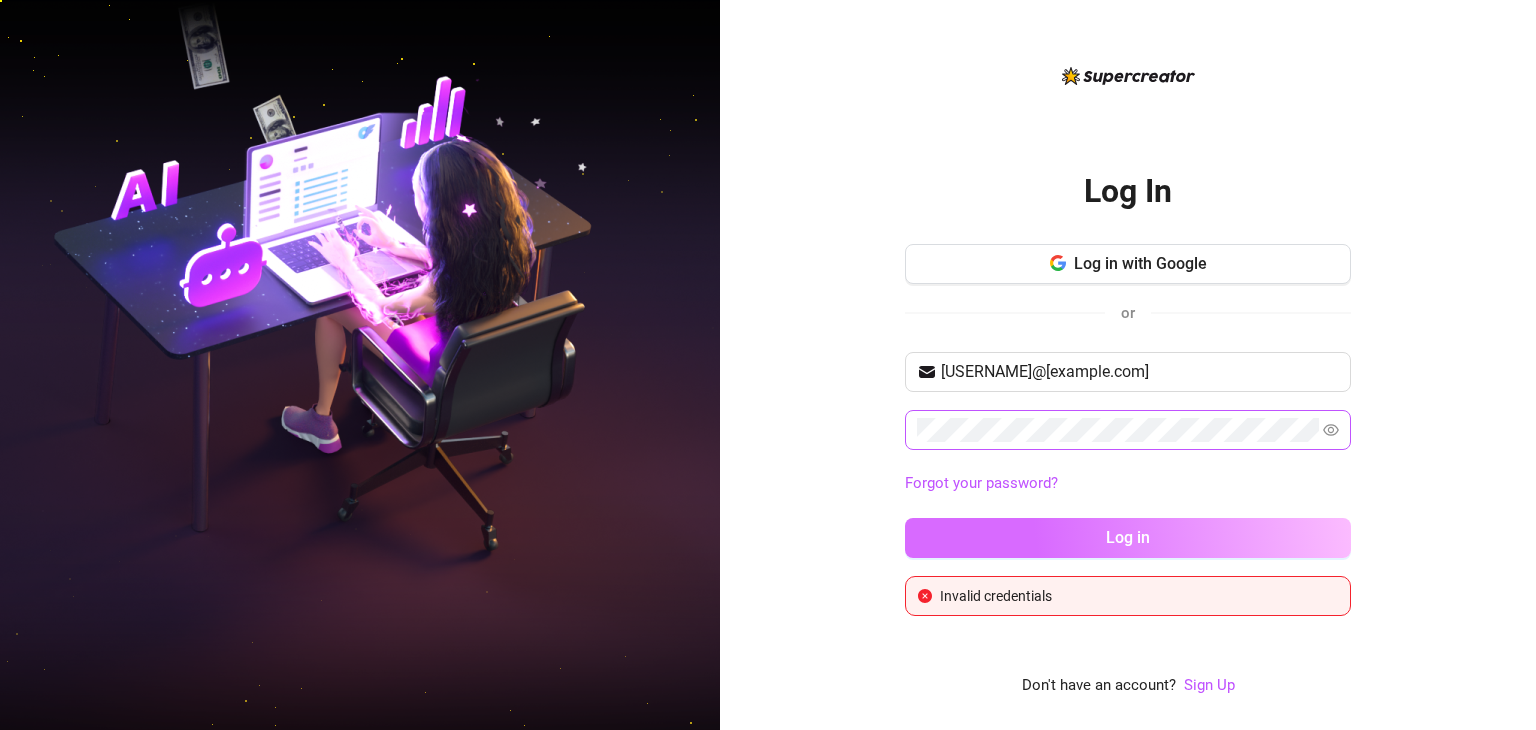 click on "Log in" at bounding box center (1128, 537) 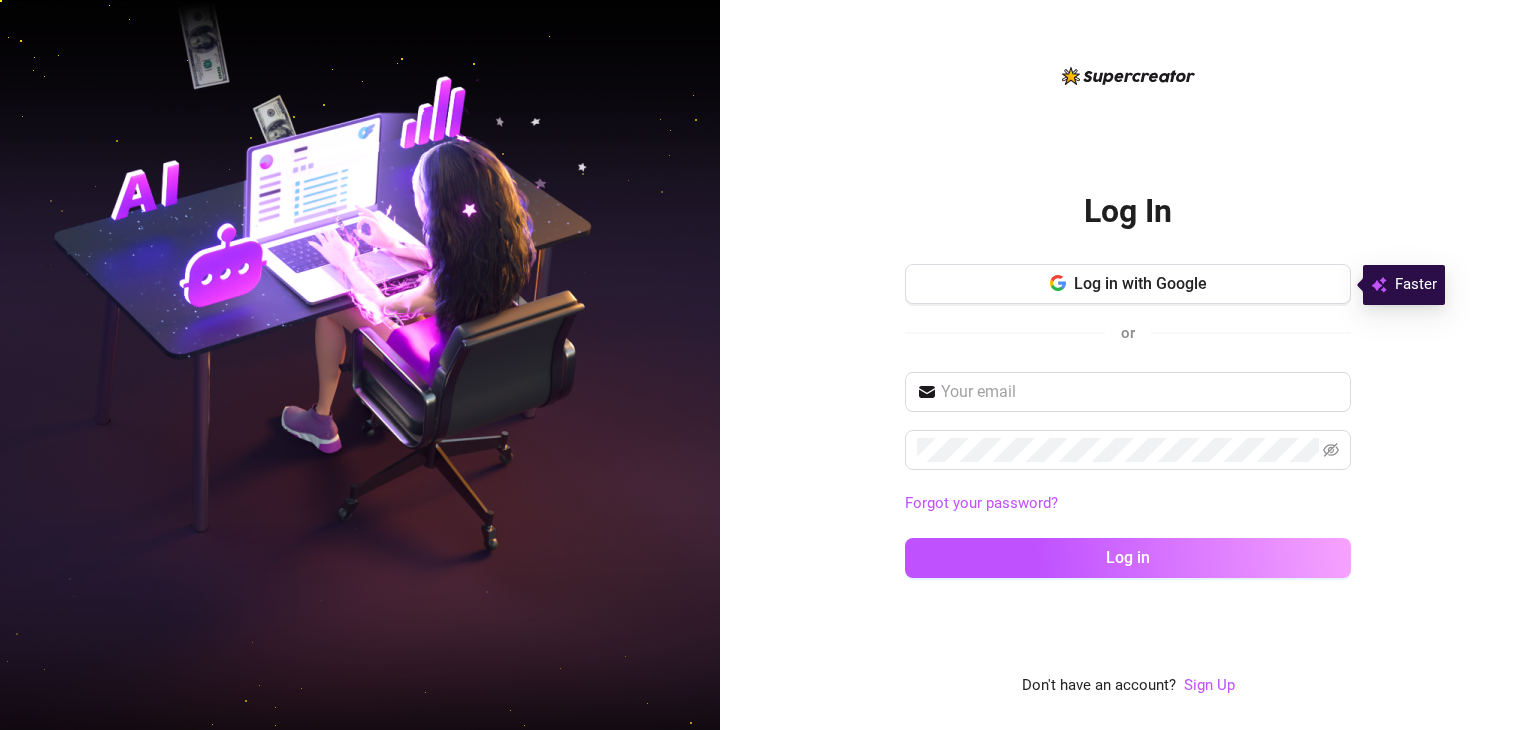 scroll, scrollTop: 0, scrollLeft: 0, axis: both 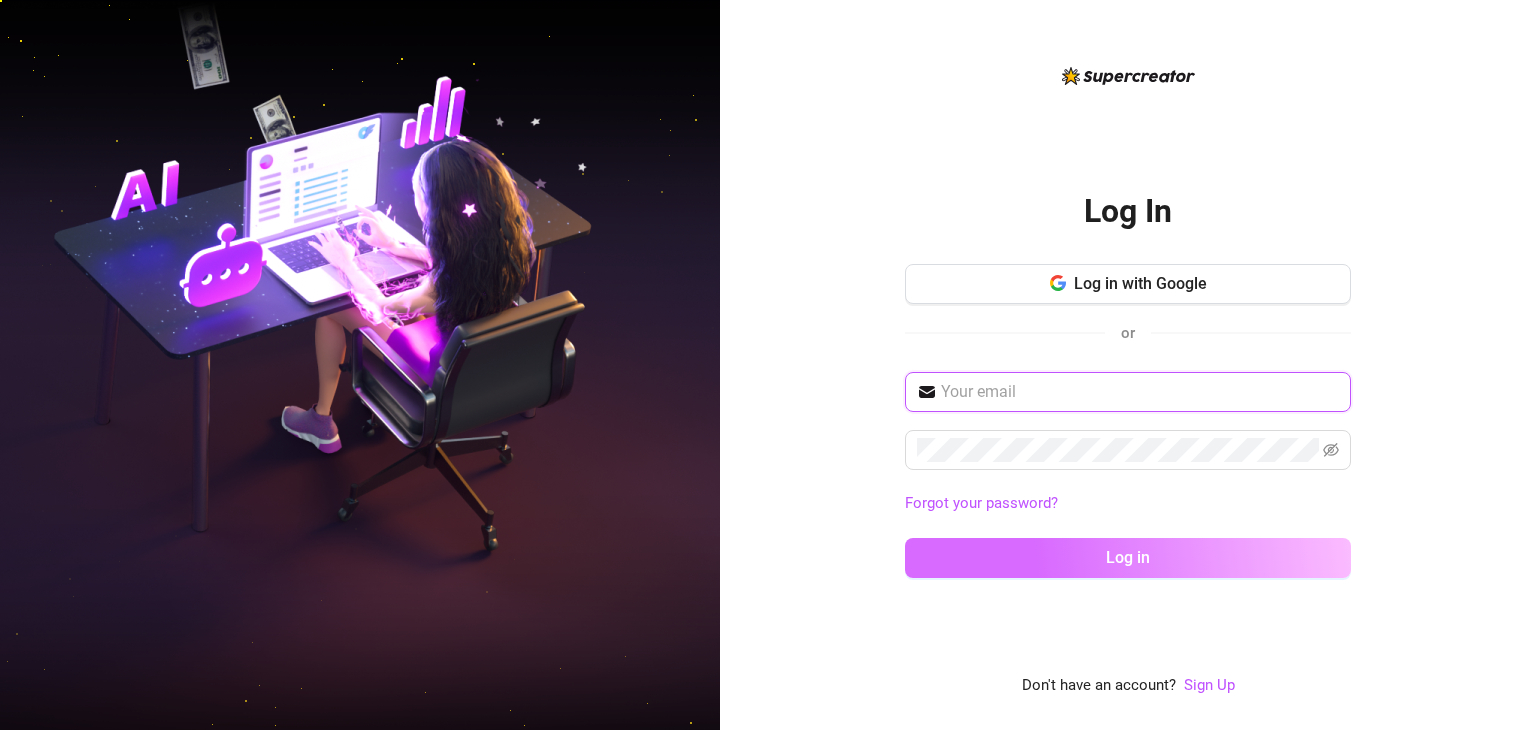 type on "keepsassyph@[EXAMPLE.COM]" 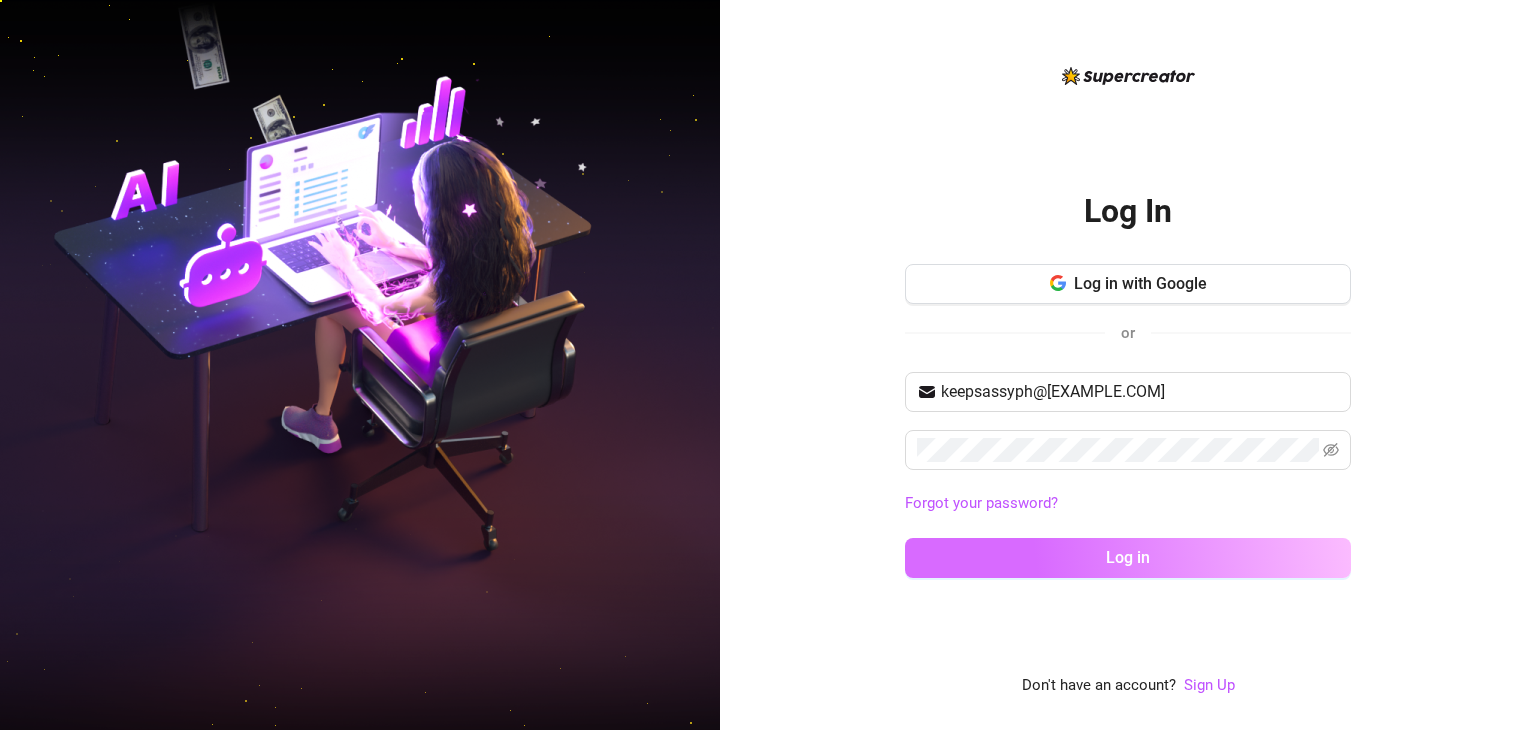 click on "Log in" at bounding box center (1128, 557) 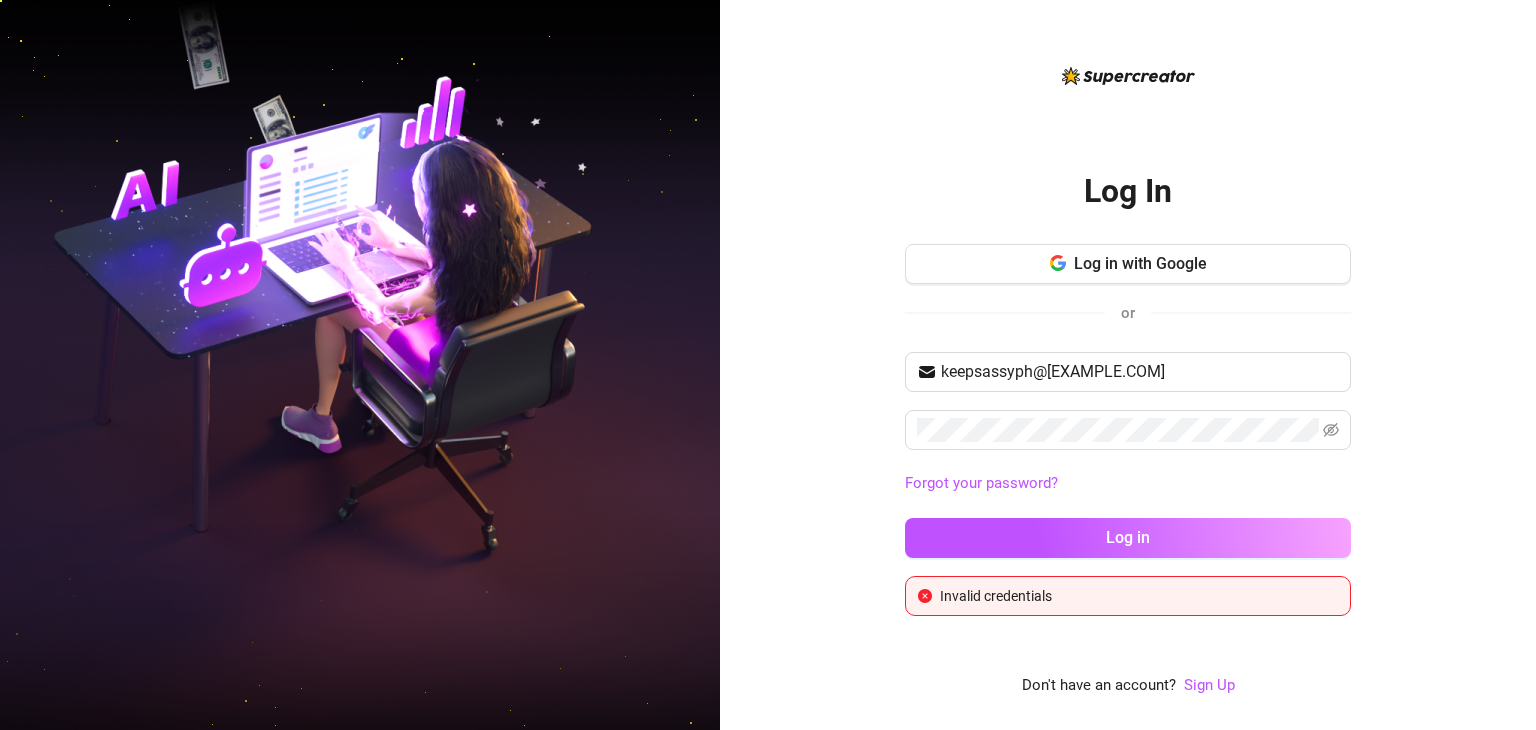 type 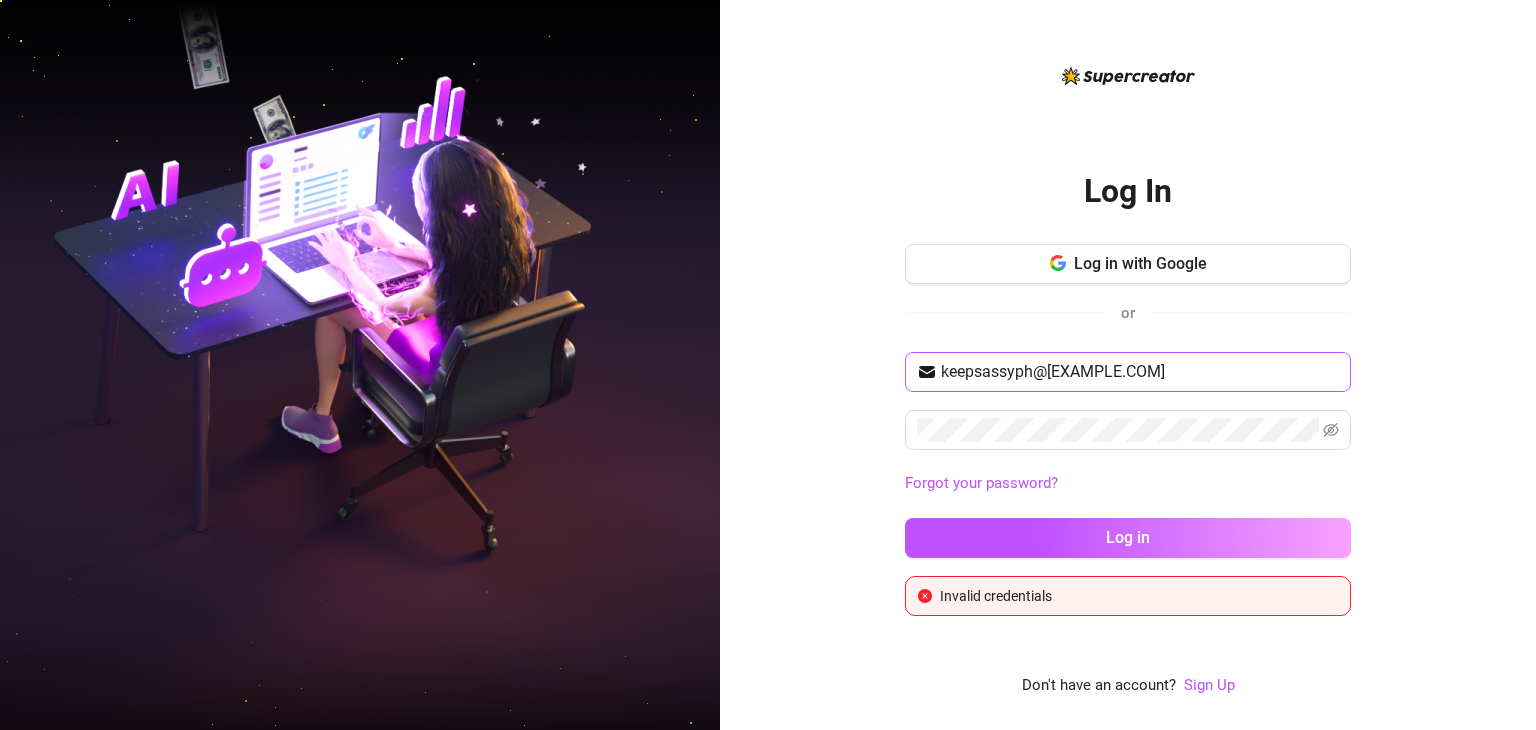 click on "keepsassyph@[EXAMPLE.COM]" at bounding box center [1128, 372] 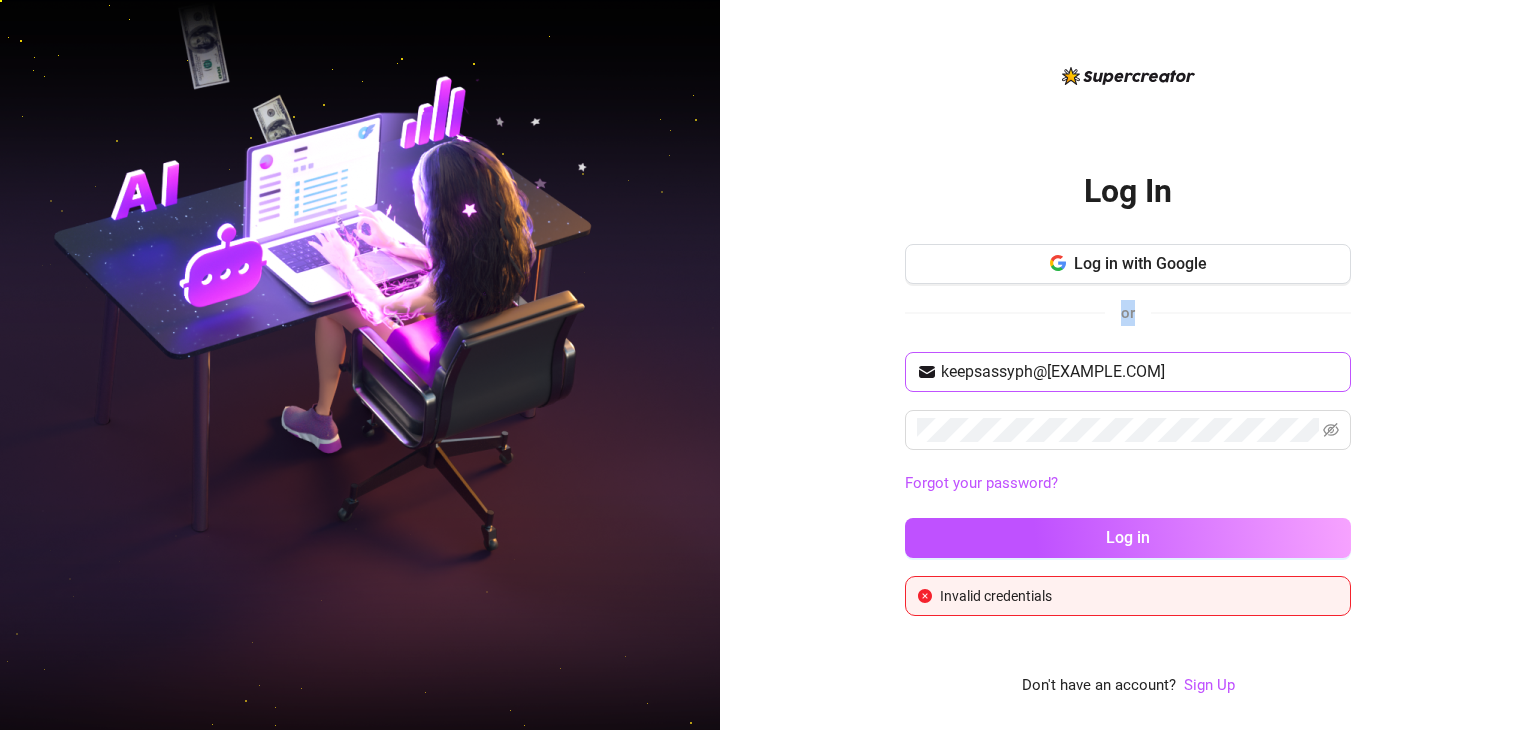 click on "keepsassyph@[EXAMPLE.COM]" at bounding box center [1128, 372] 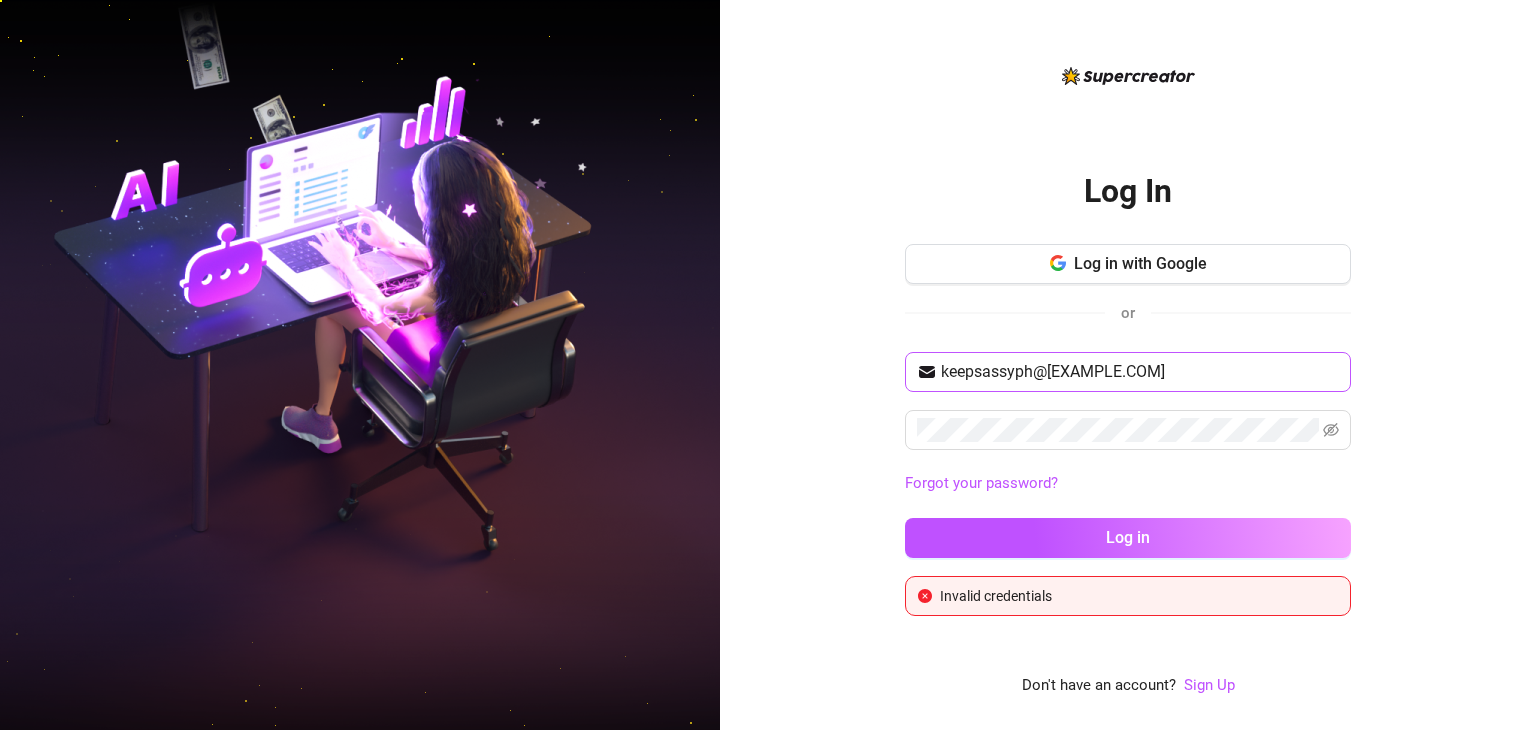 click on "keepsassyph@[EXAMPLE.COM]" at bounding box center [1128, 372] 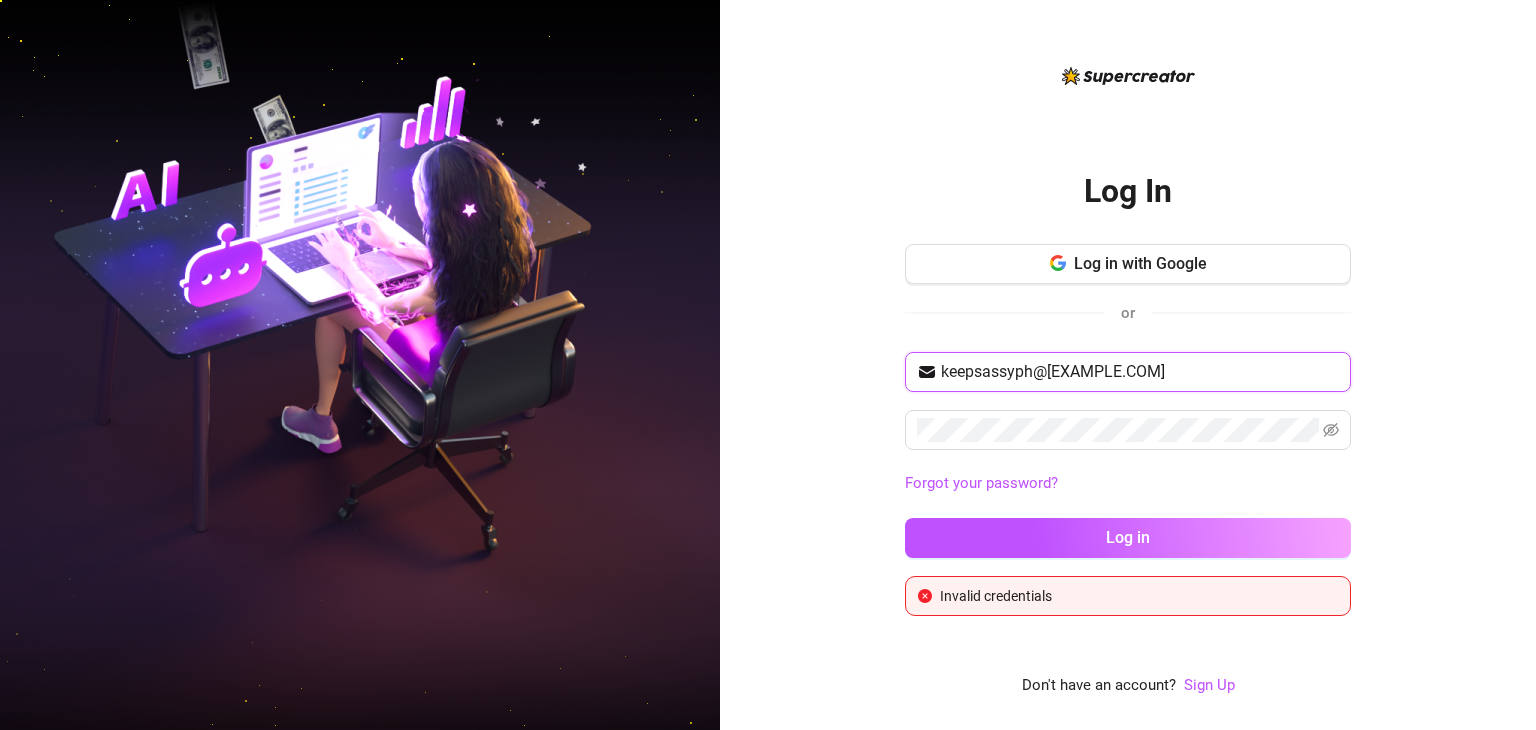 click on "keepsassyph@[EXAMPLE.COM]" at bounding box center (1140, 372) 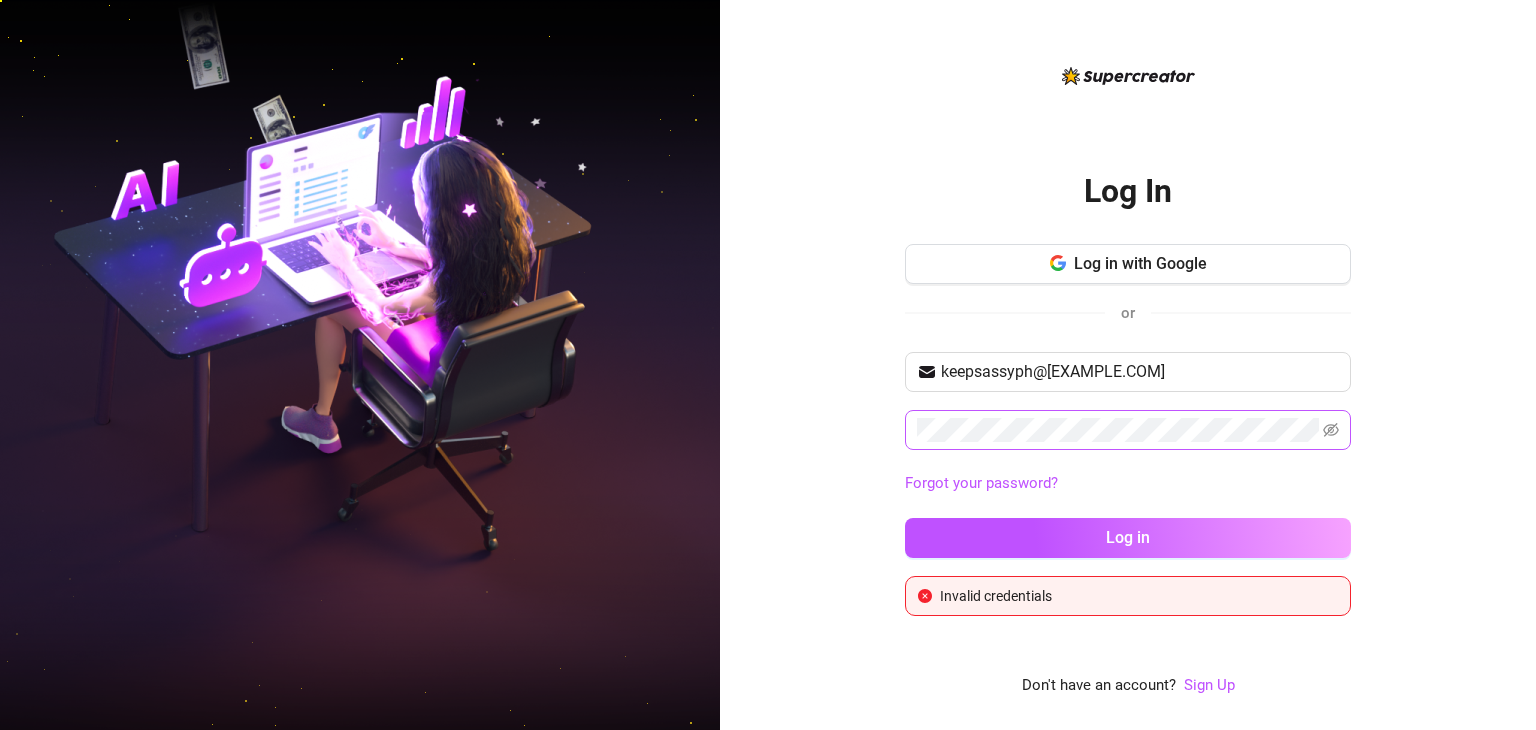 click at bounding box center [1331, 430] 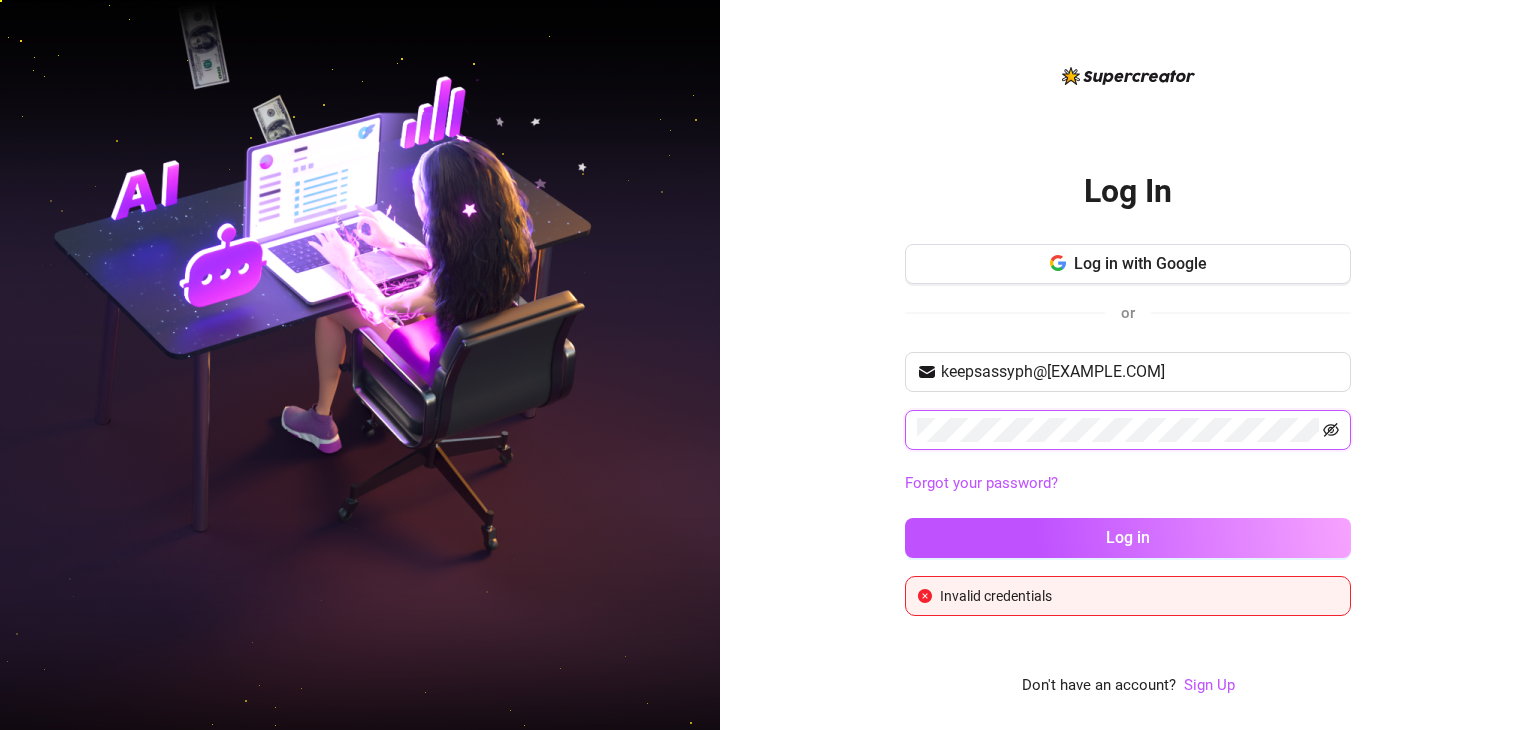 click 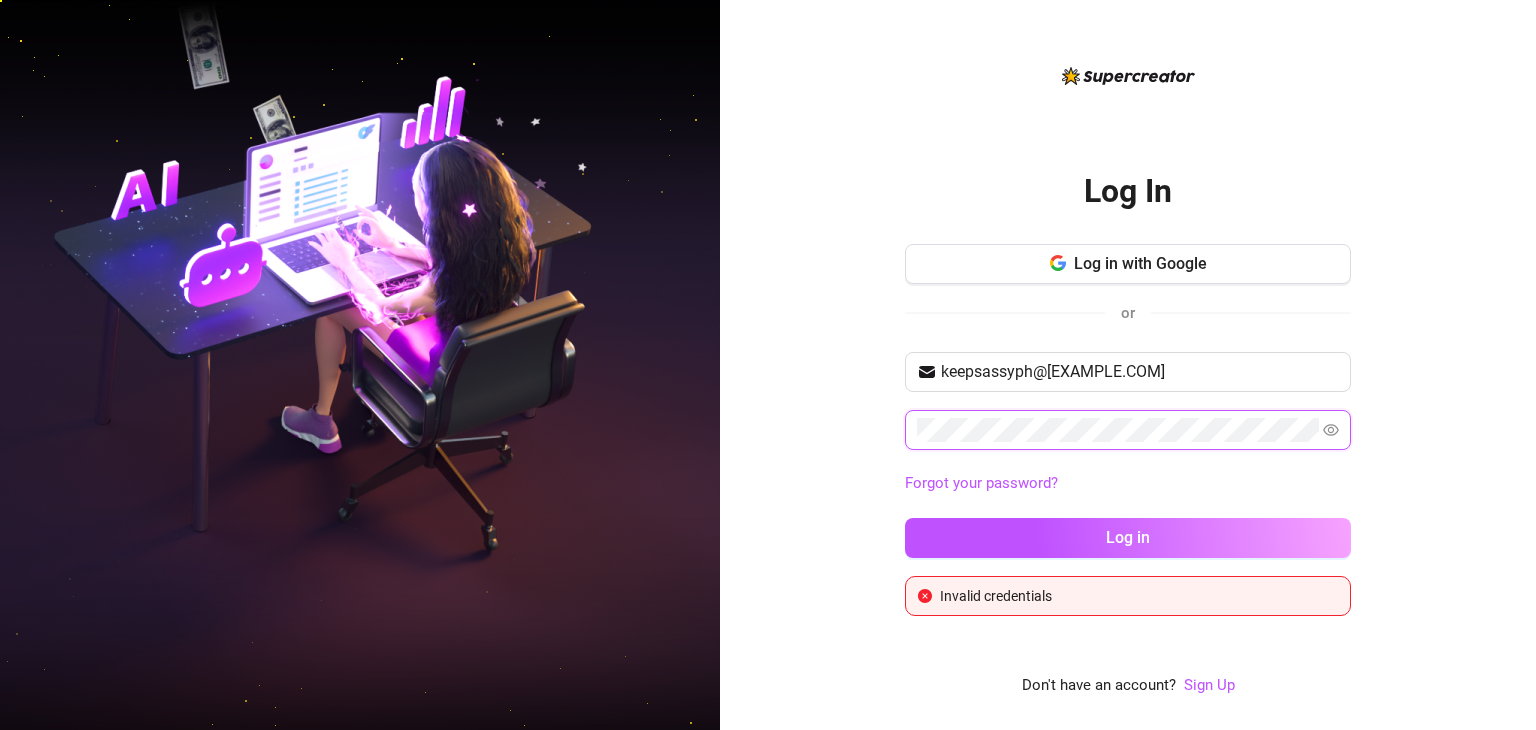 click on "Log In Log in with Google or keepsassyph@[EXAMPLE.COM] Forgot your password? Log in Invalid credentials Don't have an account? Sign Up" at bounding box center (1128, 365) 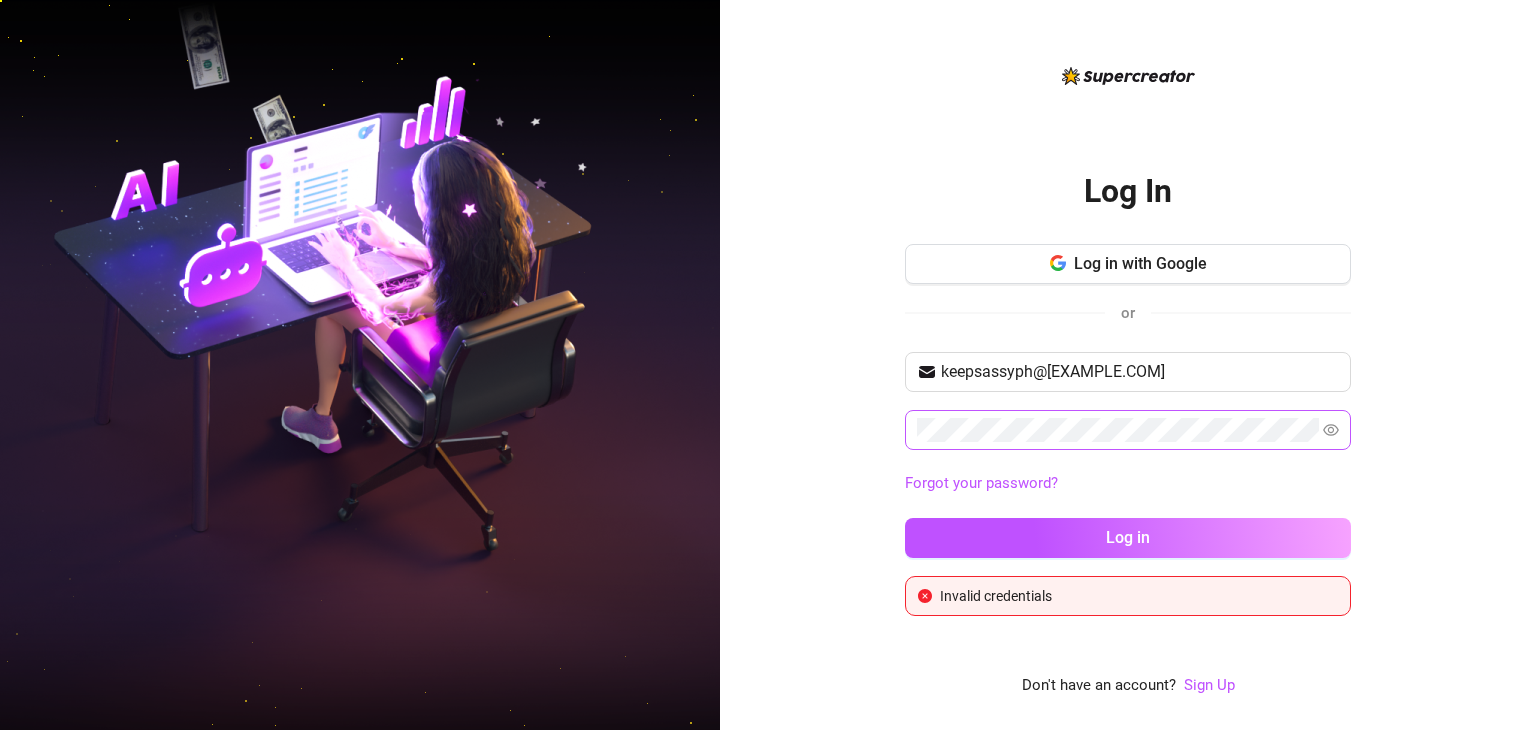 click at bounding box center [1128, 430] 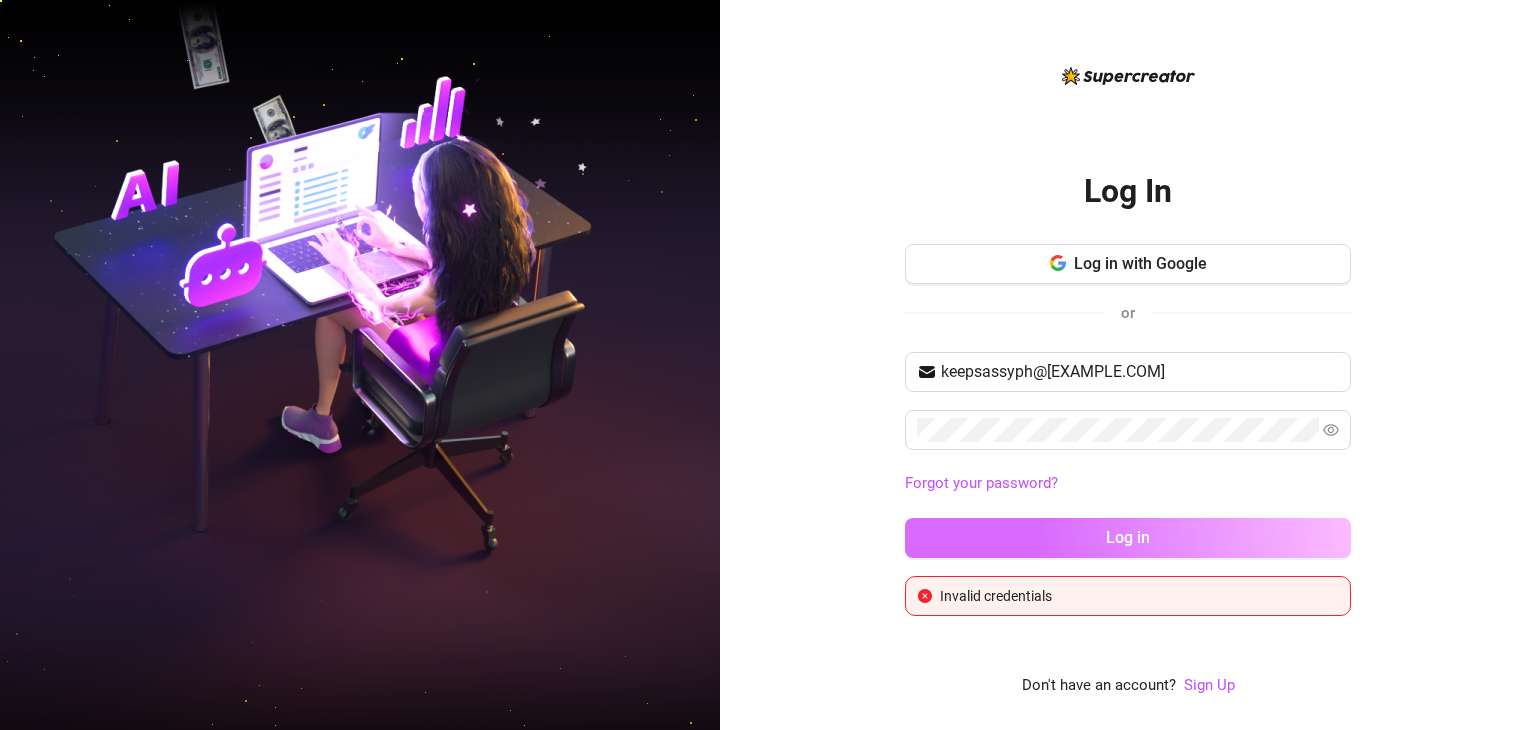 click on "Log in" at bounding box center [1128, 537] 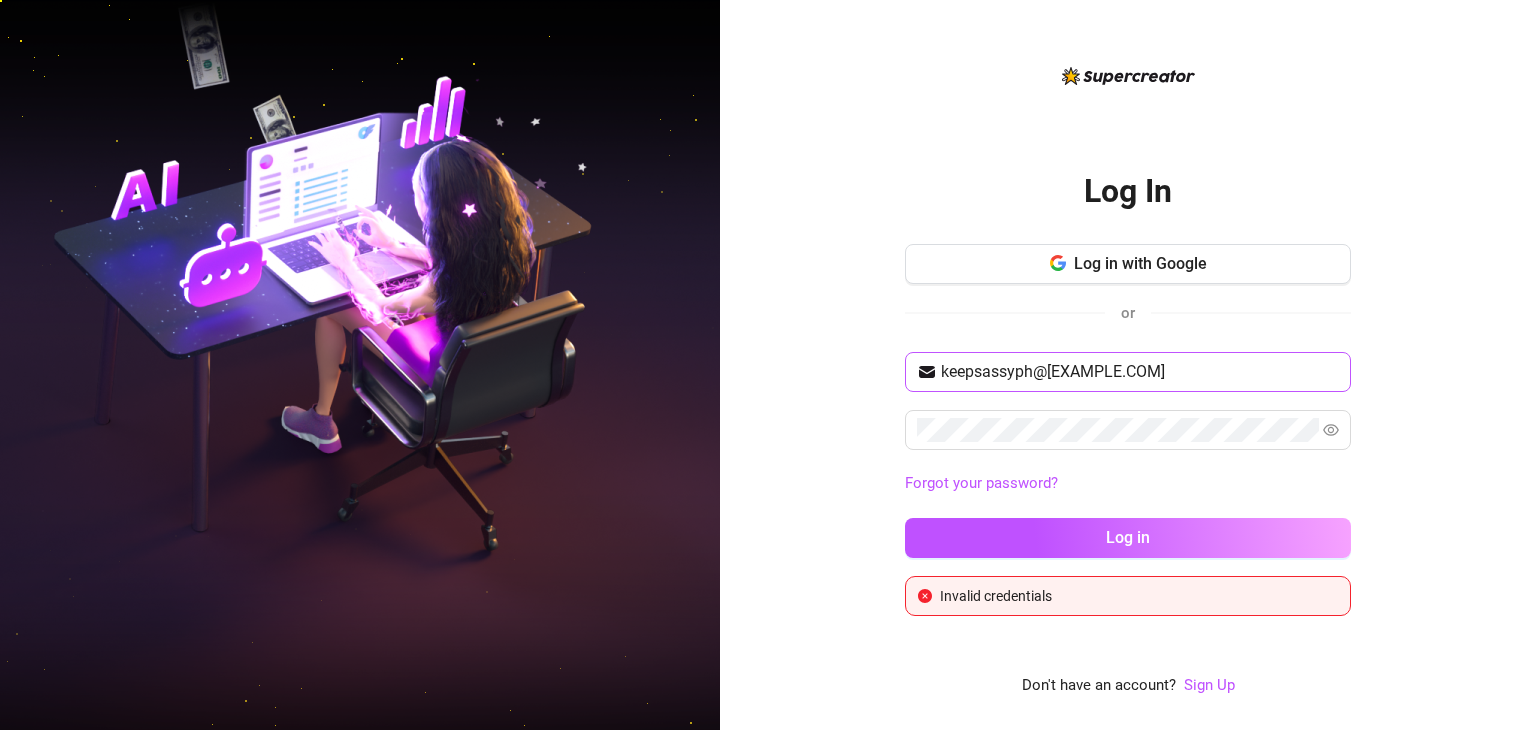 click on "keepsassyph@[EXAMPLE.COM]" at bounding box center [1128, 372] 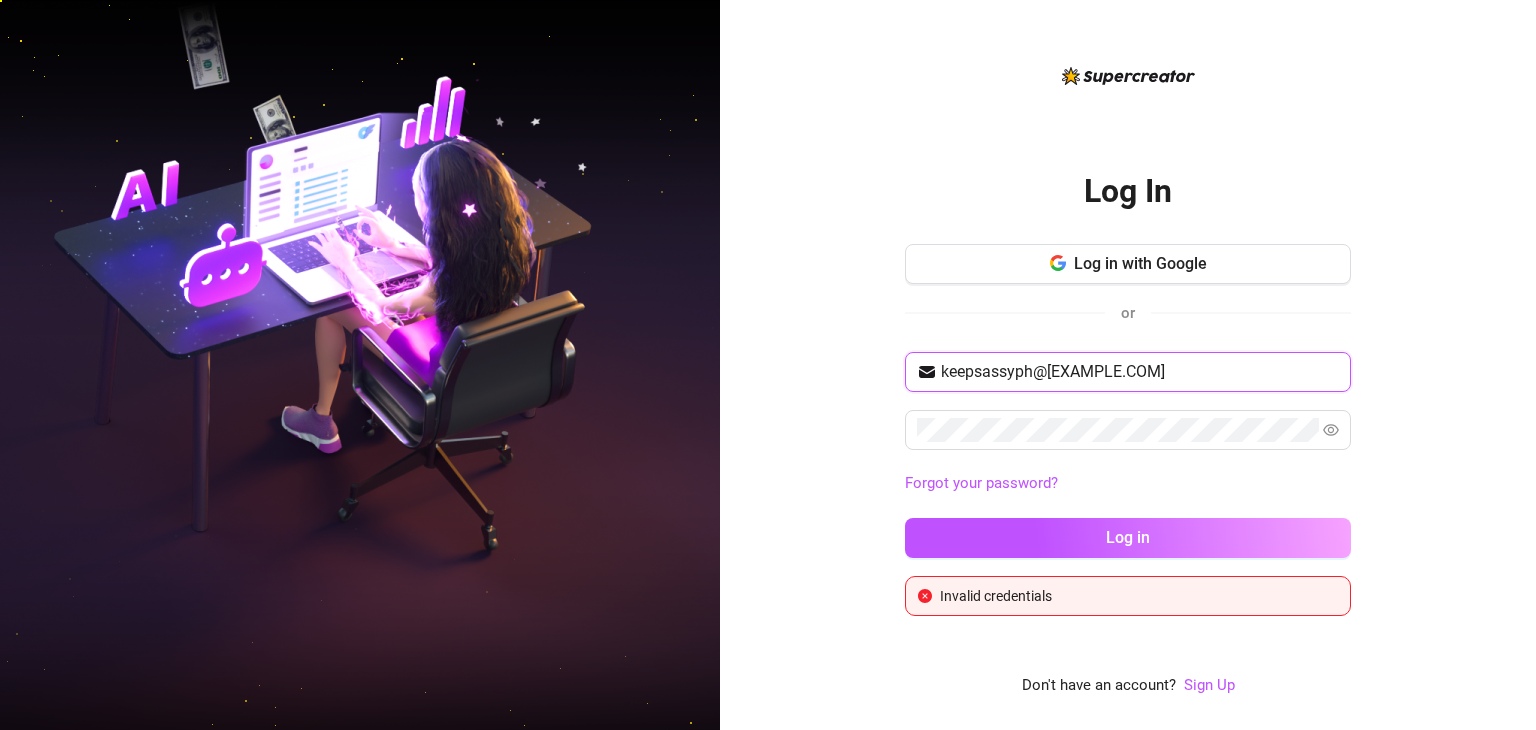 click on "keepsassyph@[EXAMPLE.COM]" at bounding box center [1140, 372] 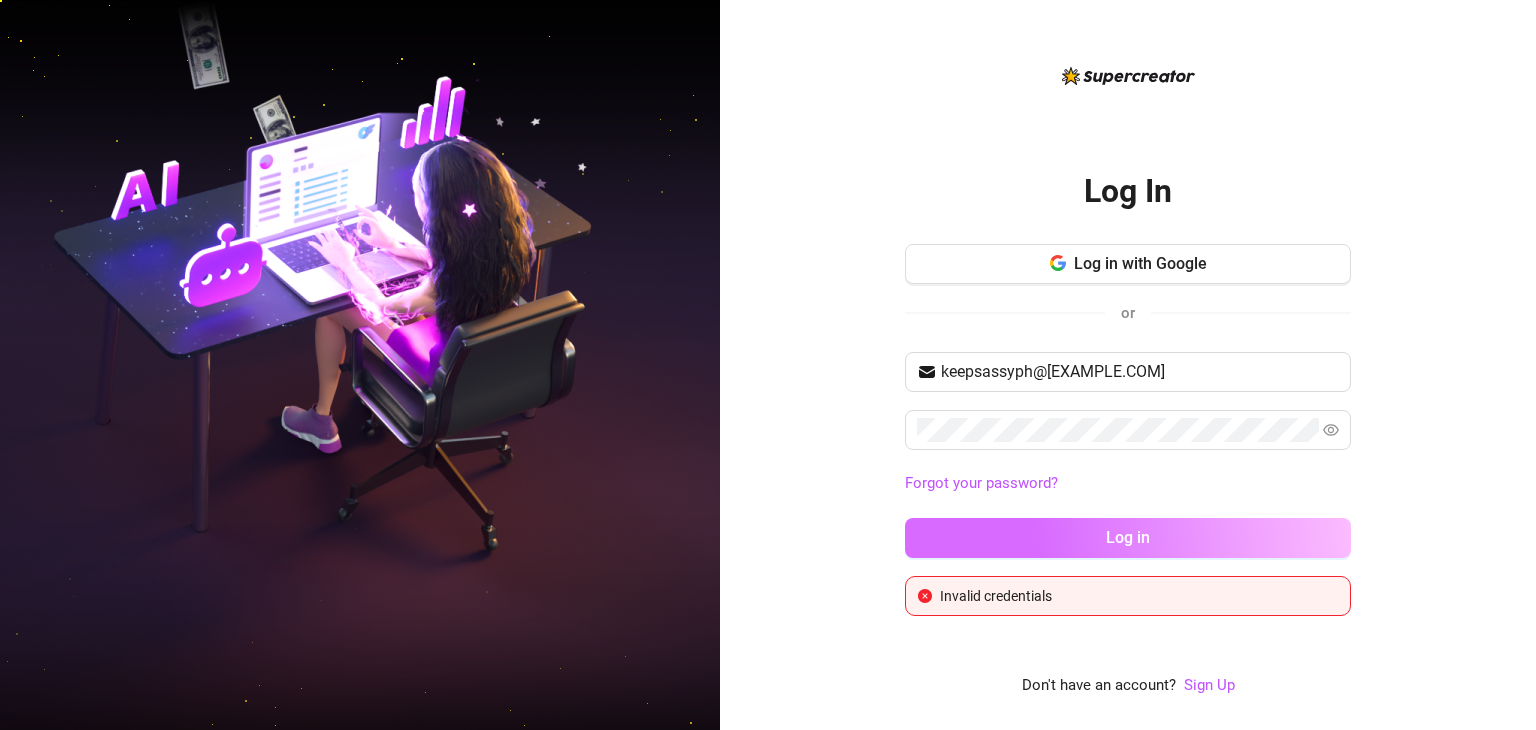 click on "Log in" at bounding box center (1128, 538) 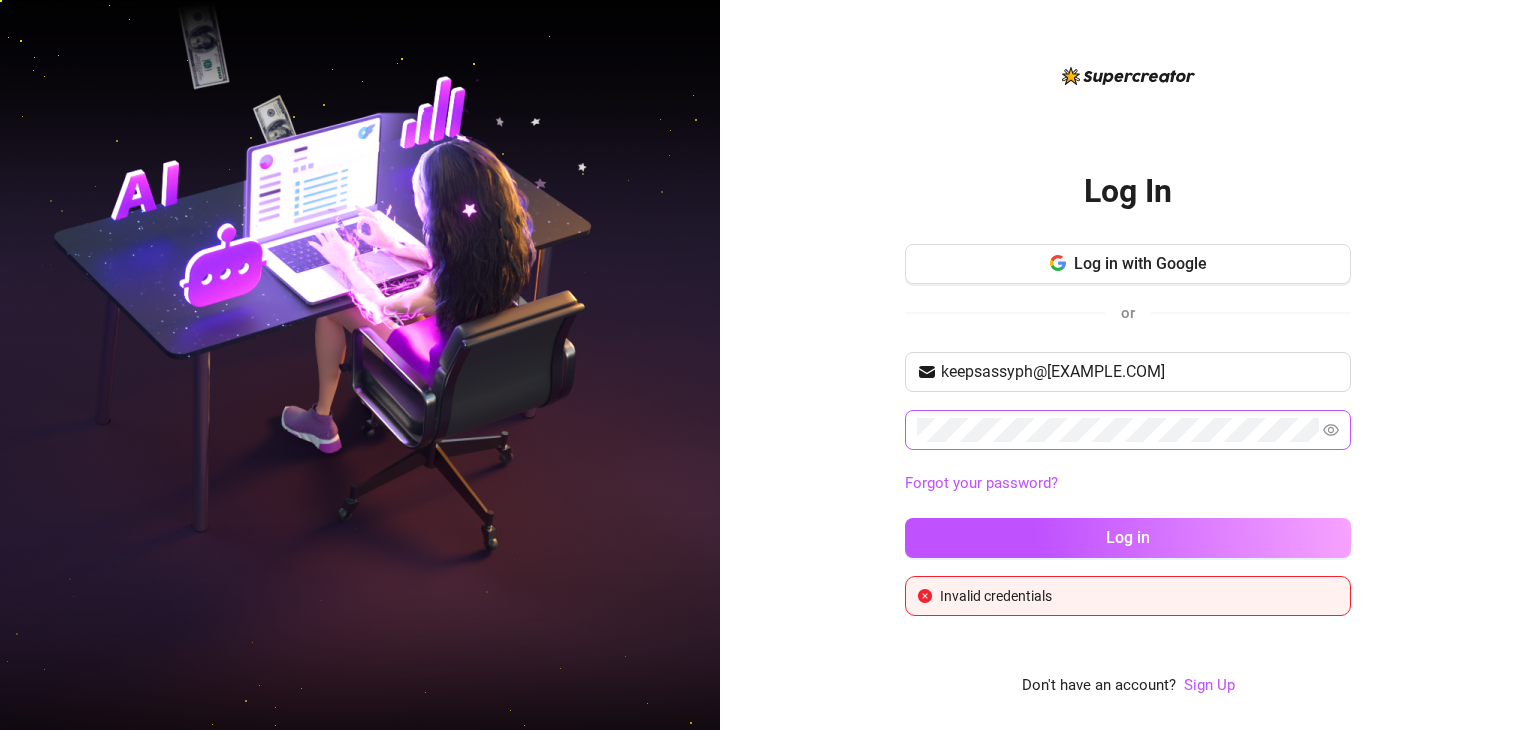 click at bounding box center [1128, 430] 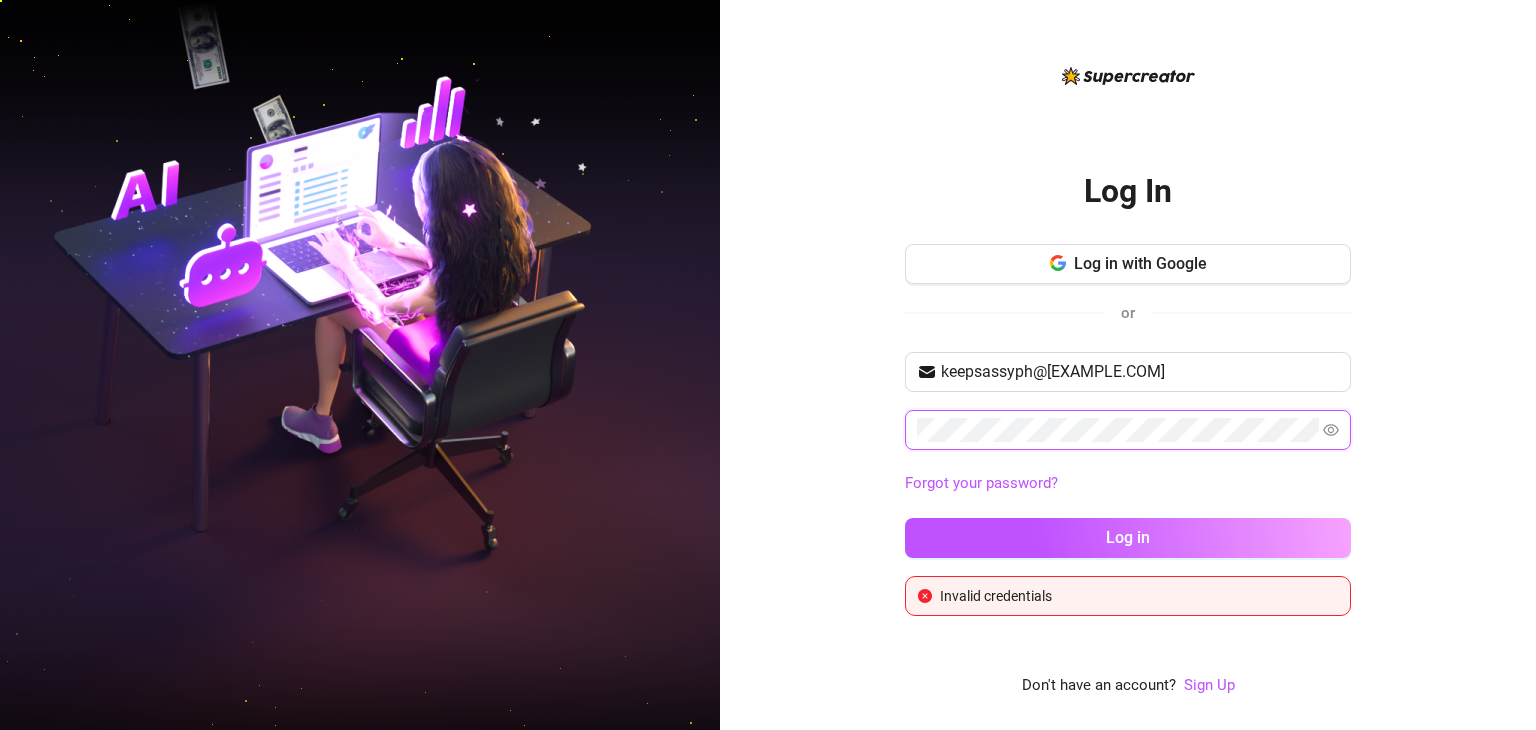 click on "Log In Log in with Google or keepsassyph@[EXAMPLE.COM] Forgot your password? Log in Invalid credentials Don't have an account? Sign Up" at bounding box center (1128, 365) 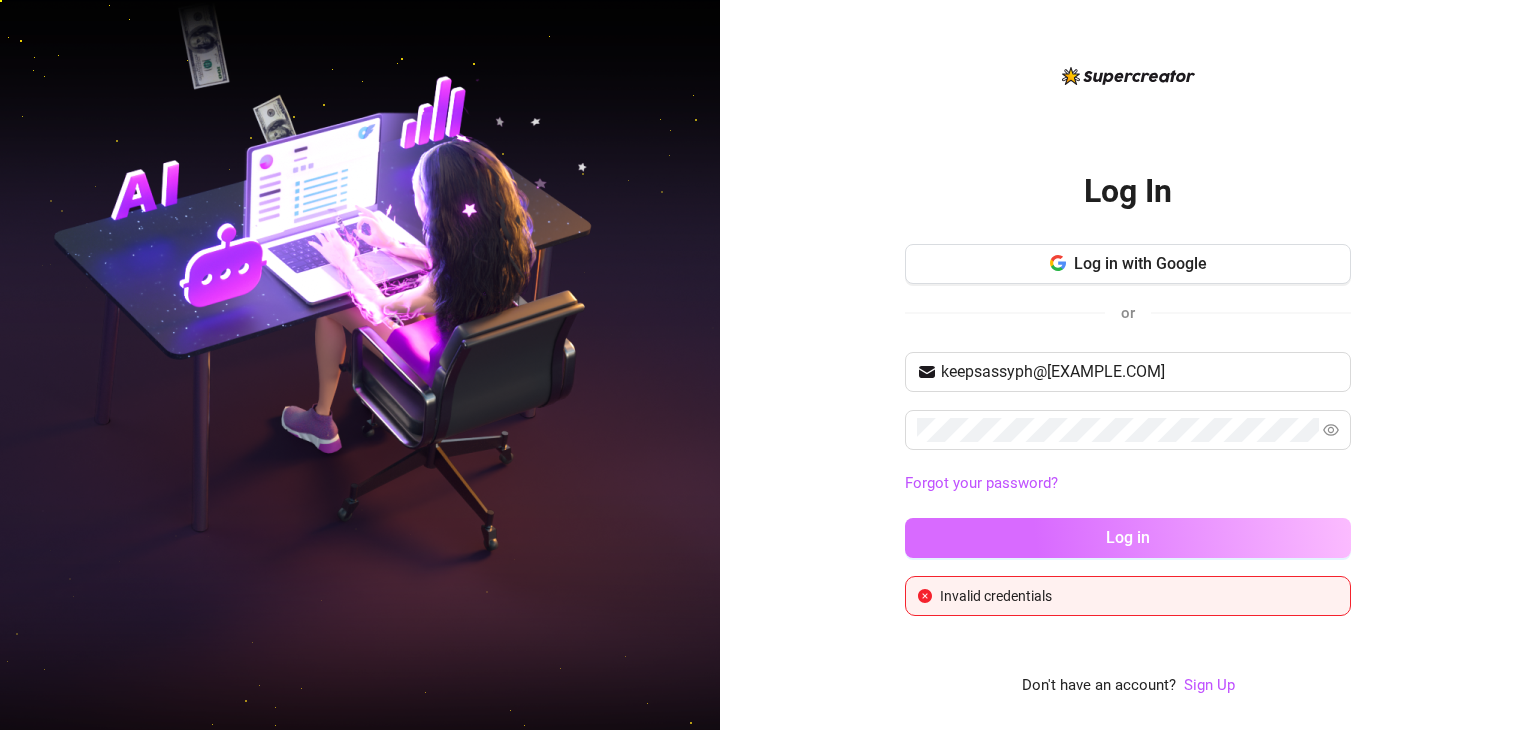 click on "Log in" at bounding box center (1128, 538) 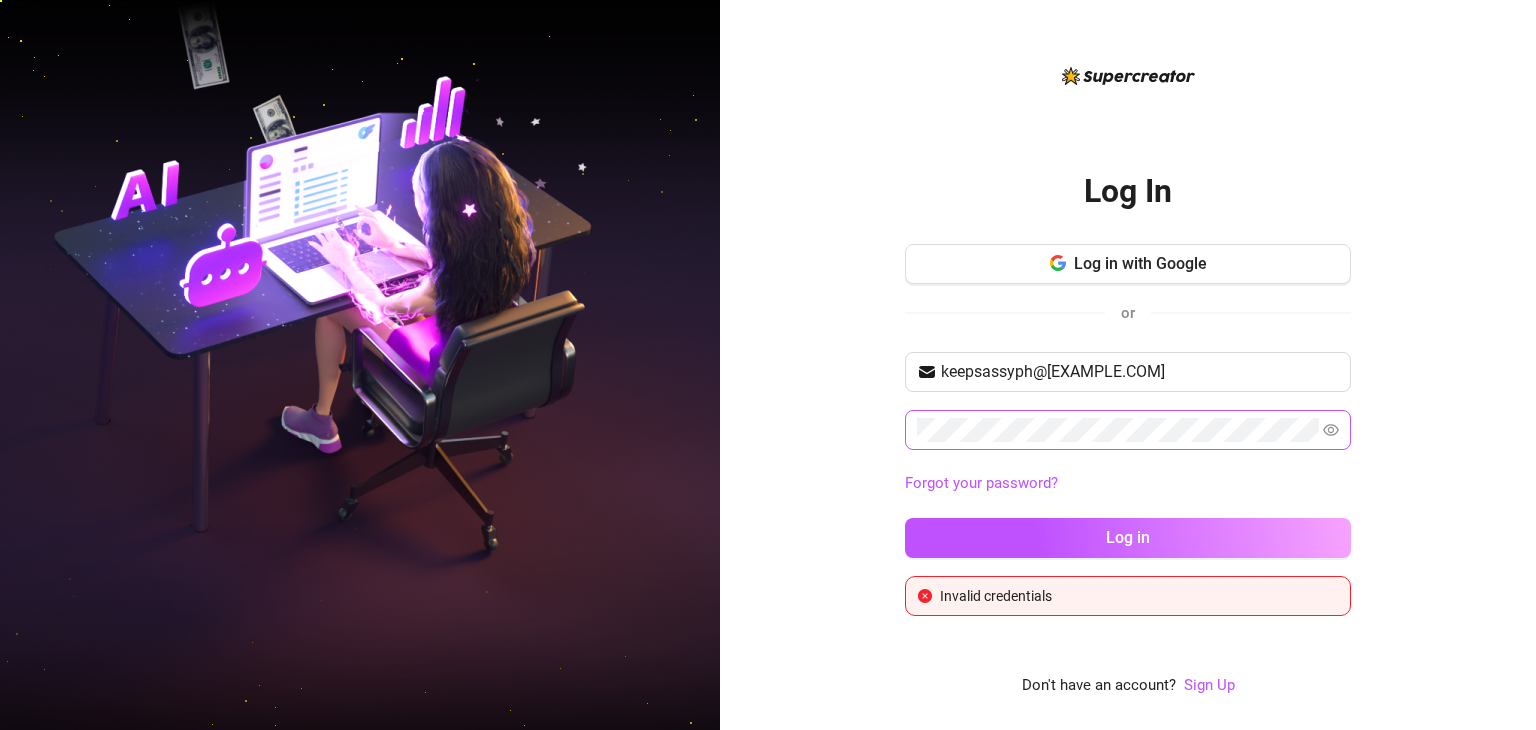 click at bounding box center [1128, 430] 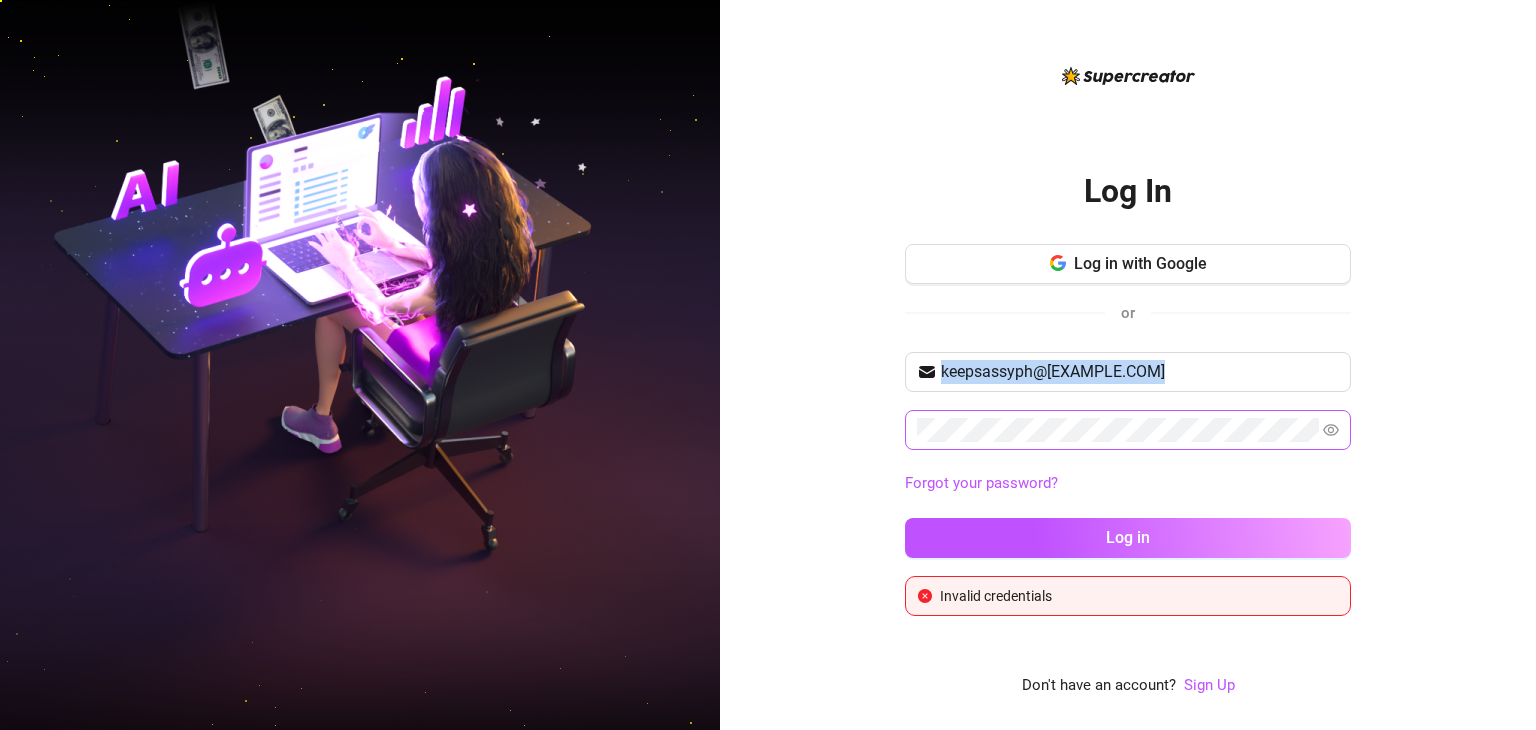 click at bounding box center [1128, 430] 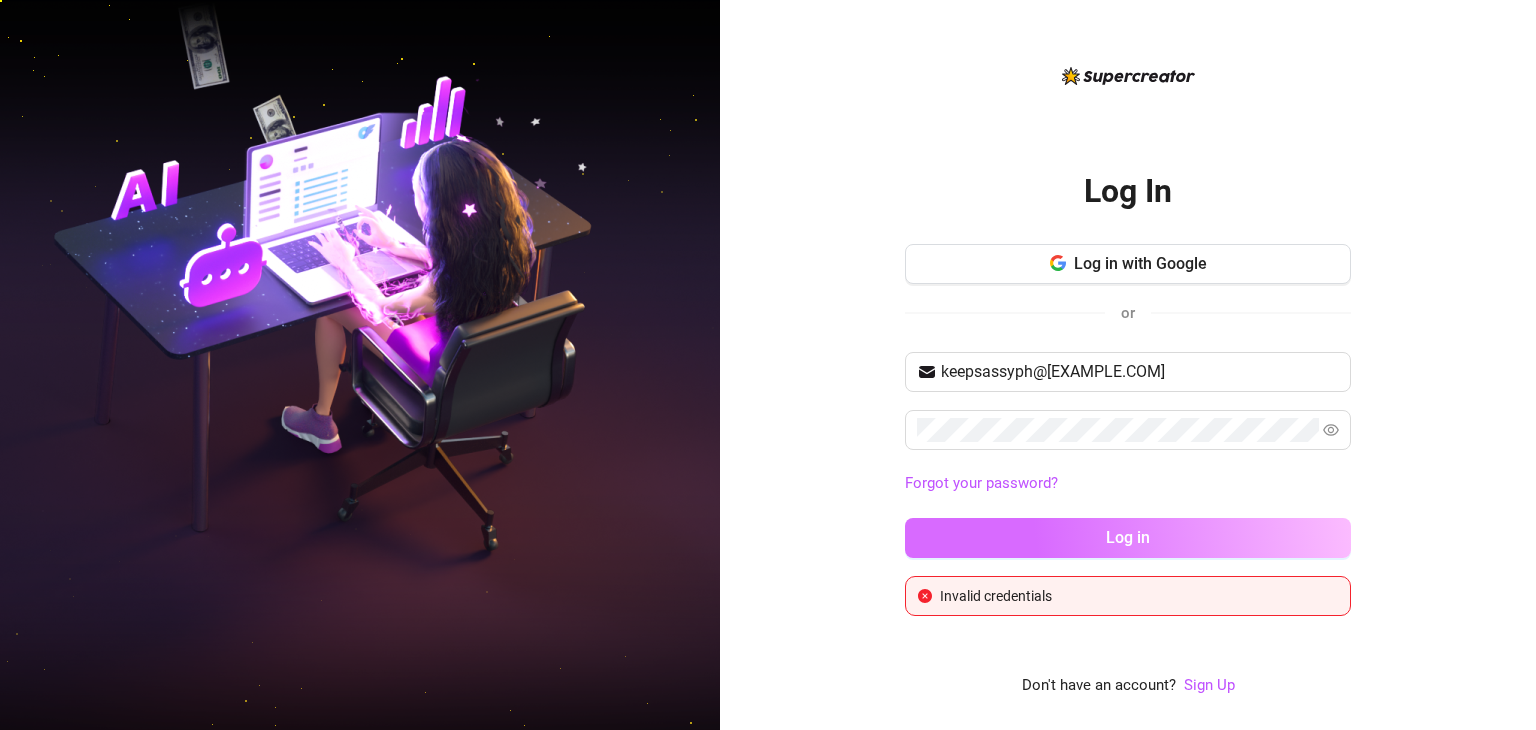 click on "Log in" at bounding box center [1128, 538] 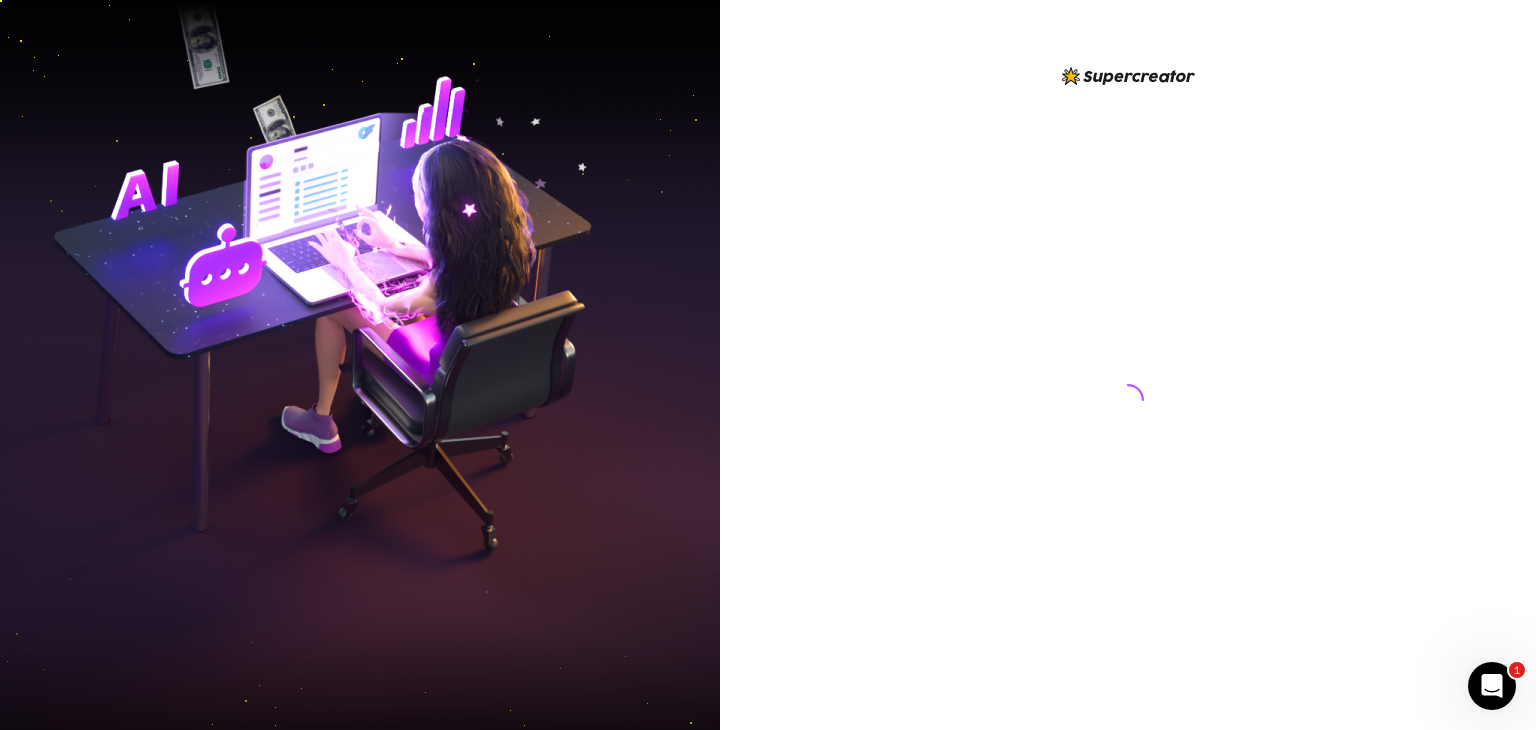 scroll, scrollTop: 0, scrollLeft: 0, axis: both 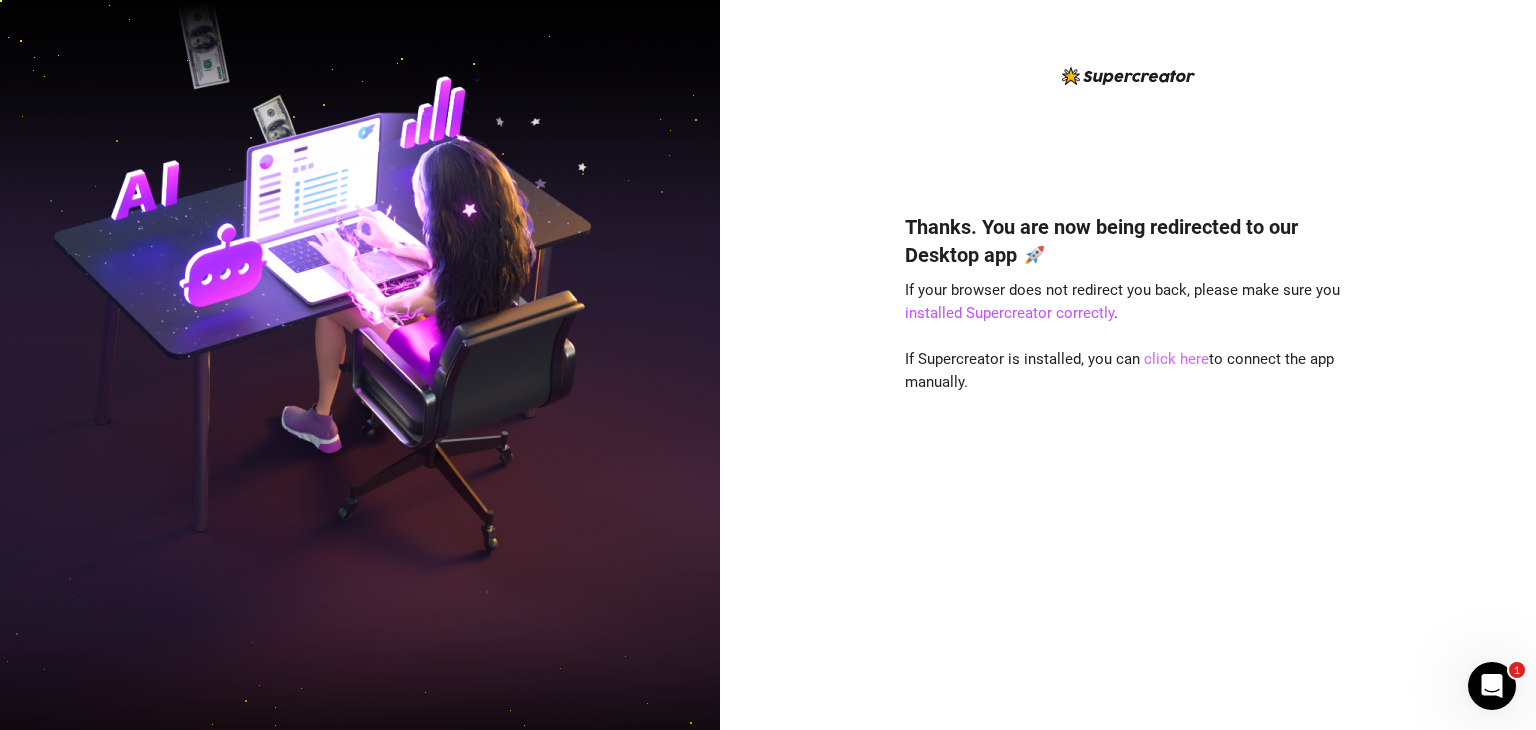 click on "click here" at bounding box center [1176, 359] 